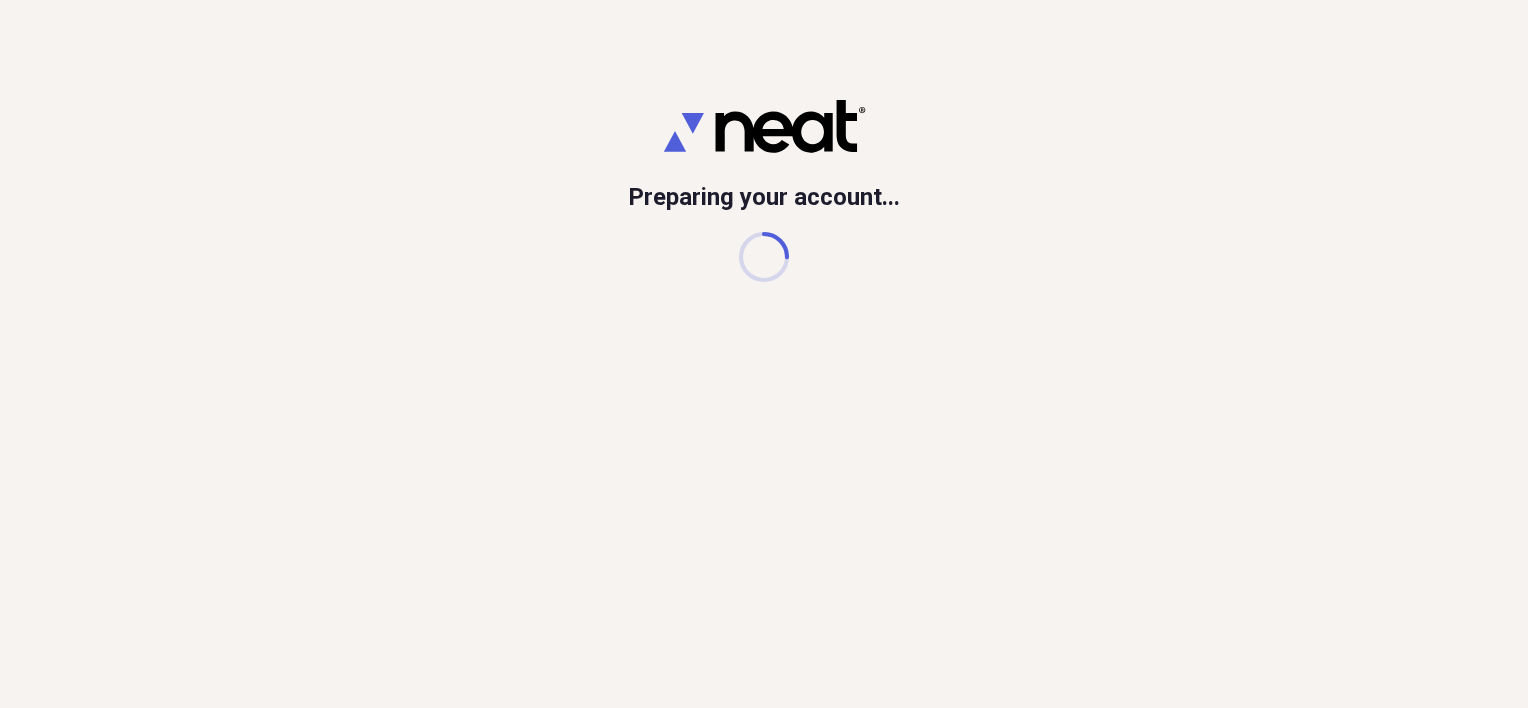 scroll, scrollTop: 0, scrollLeft: 0, axis: both 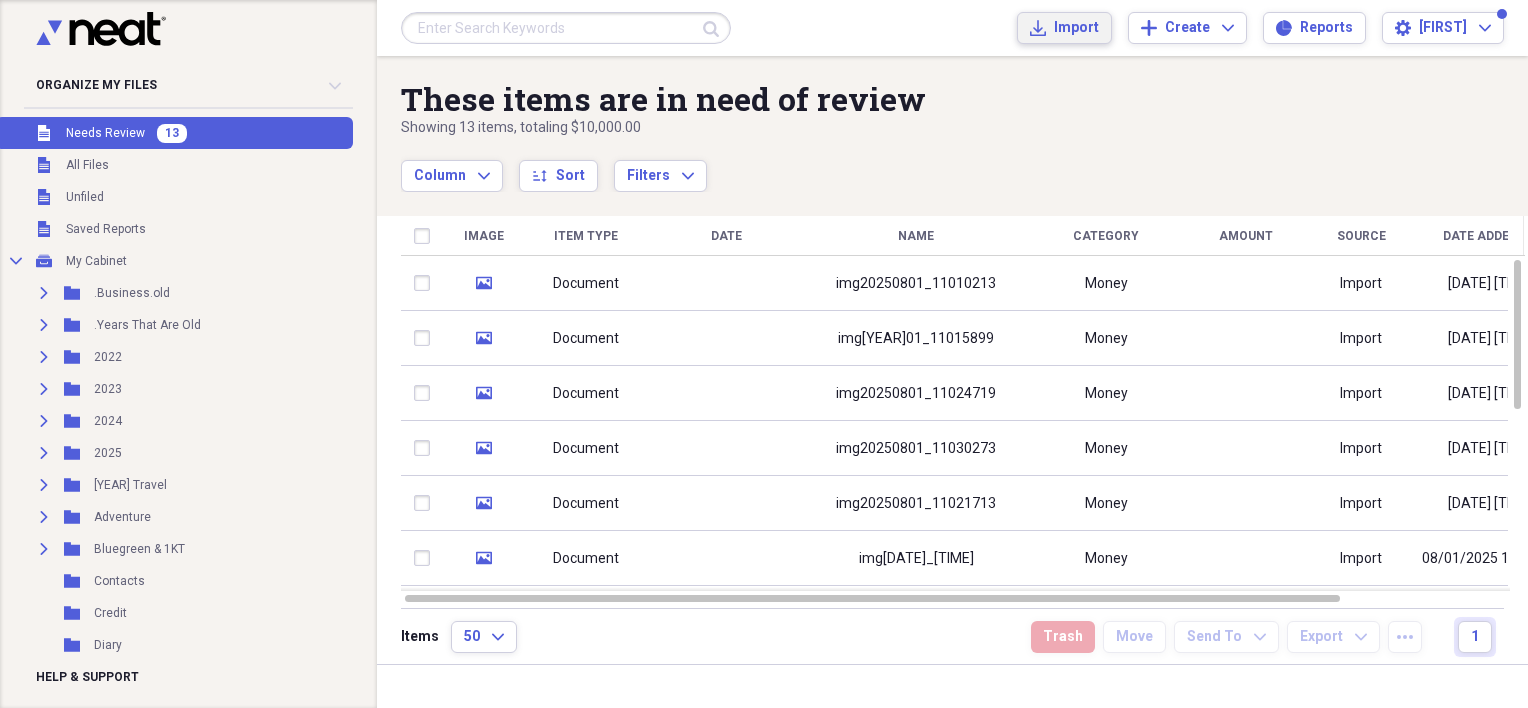 click on "Import" at bounding box center [1076, 28] 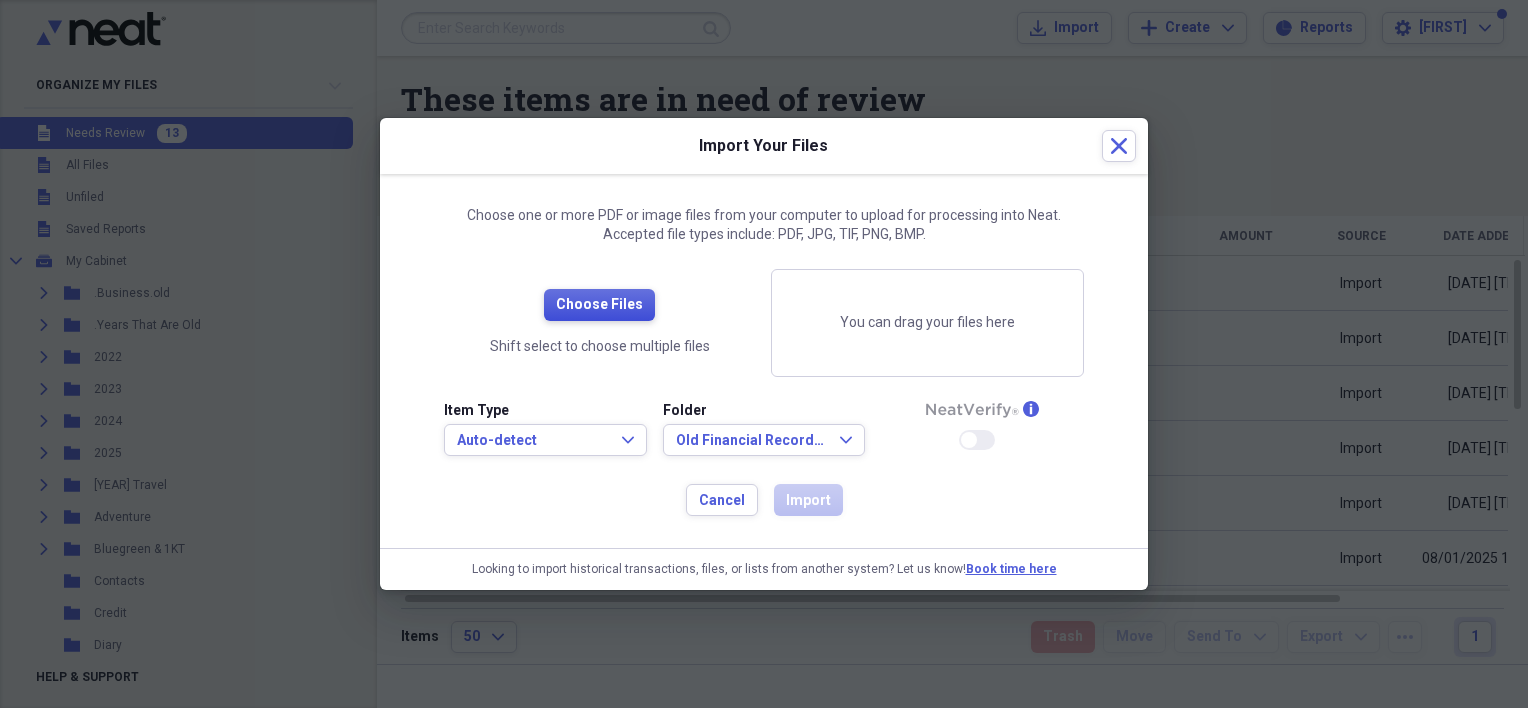 click on "Choose Files" at bounding box center [599, 305] 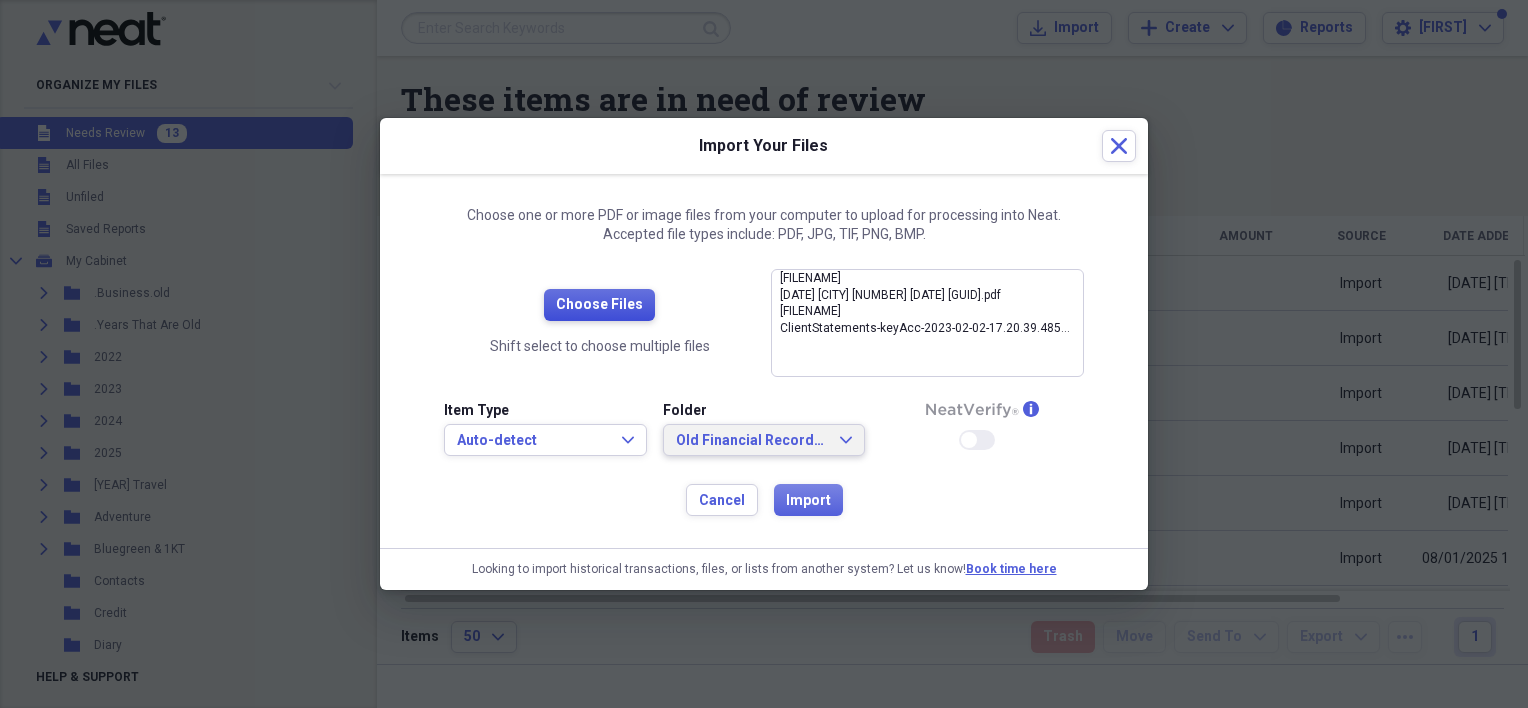 click on "Old Financial Records PT108" at bounding box center (752, 441) 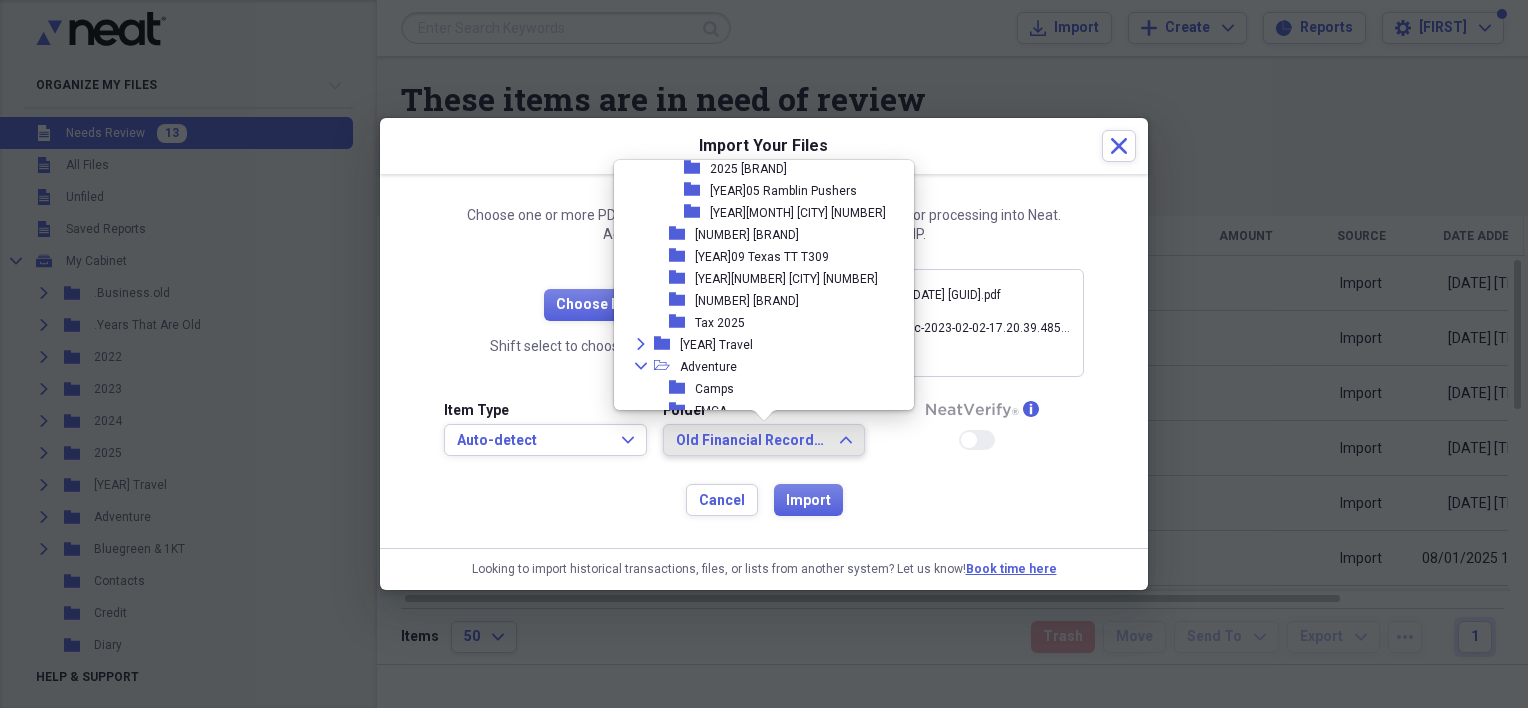 scroll, scrollTop: 0, scrollLeft: 0, axis: both 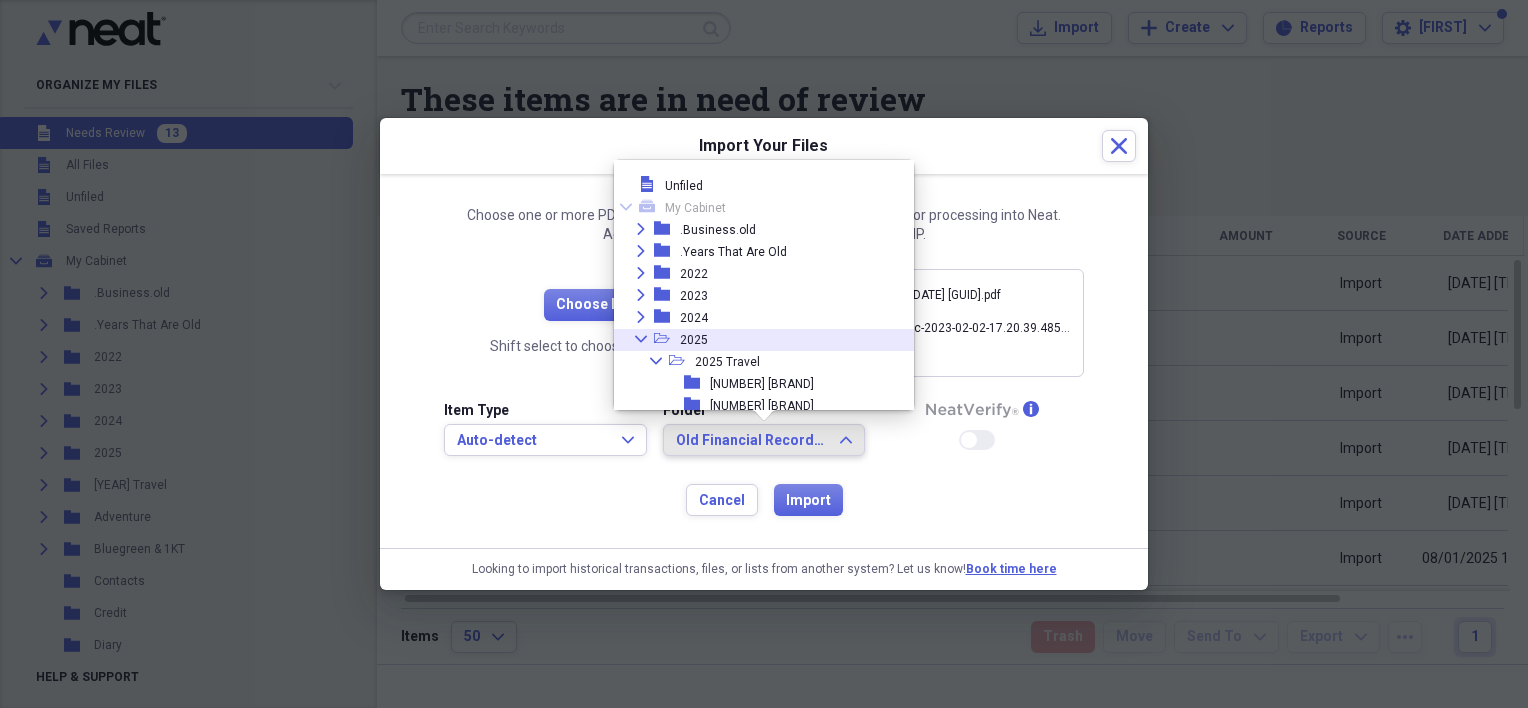 click on "Collapse open-folder 2025" at bounding box center (756, 340) 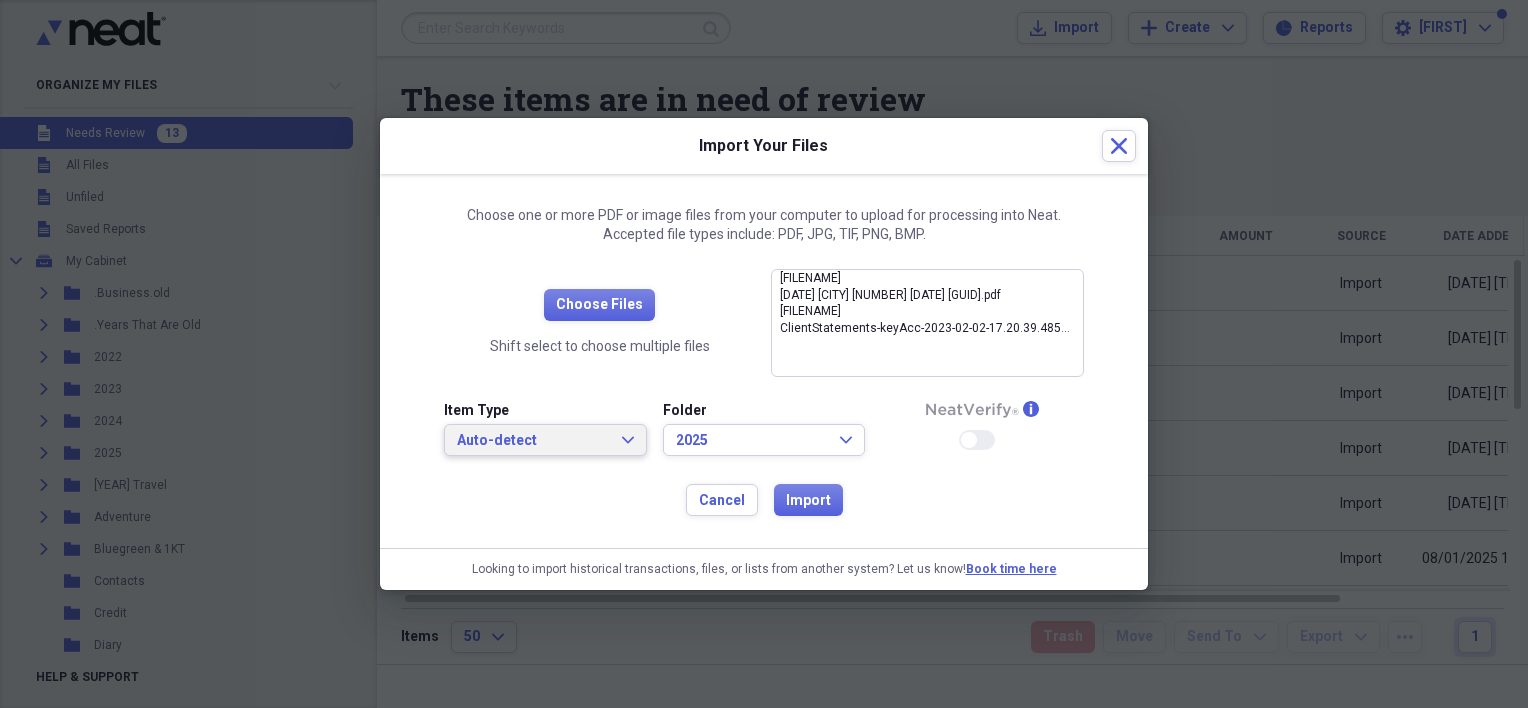 click on "Auto-detect Expand" at bounding box center [545, 440] 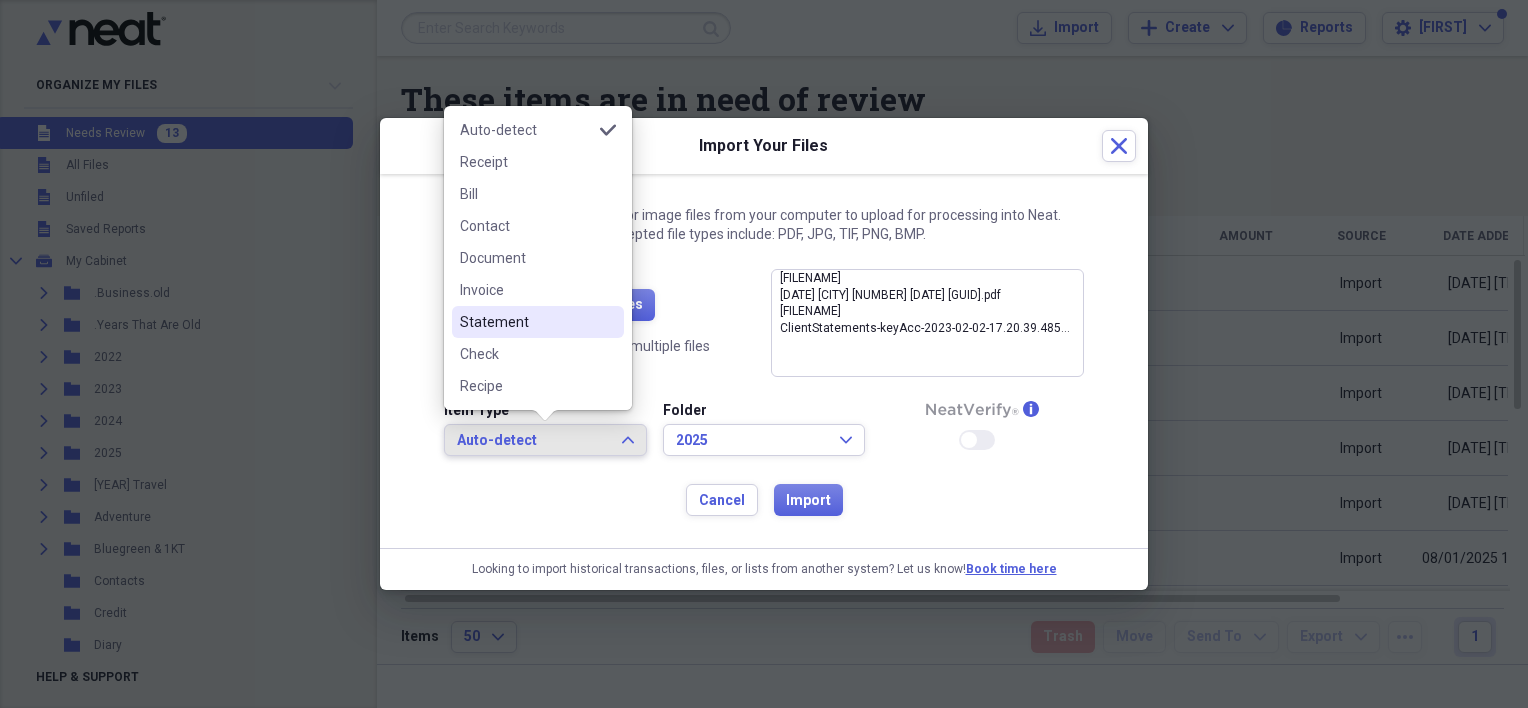 click on "Statement" at bounding box center (538, 322) 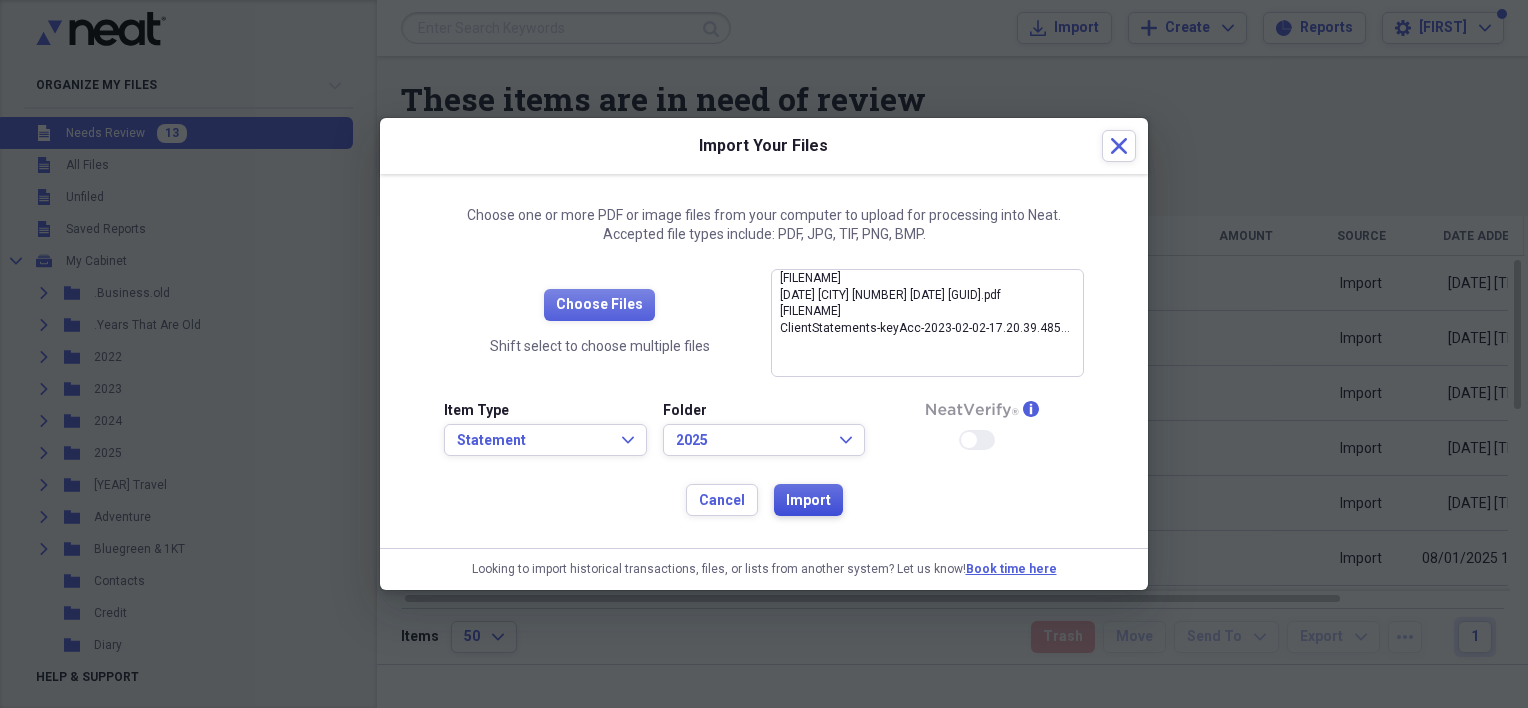 click on "Import" at bounding box center [808, 501] 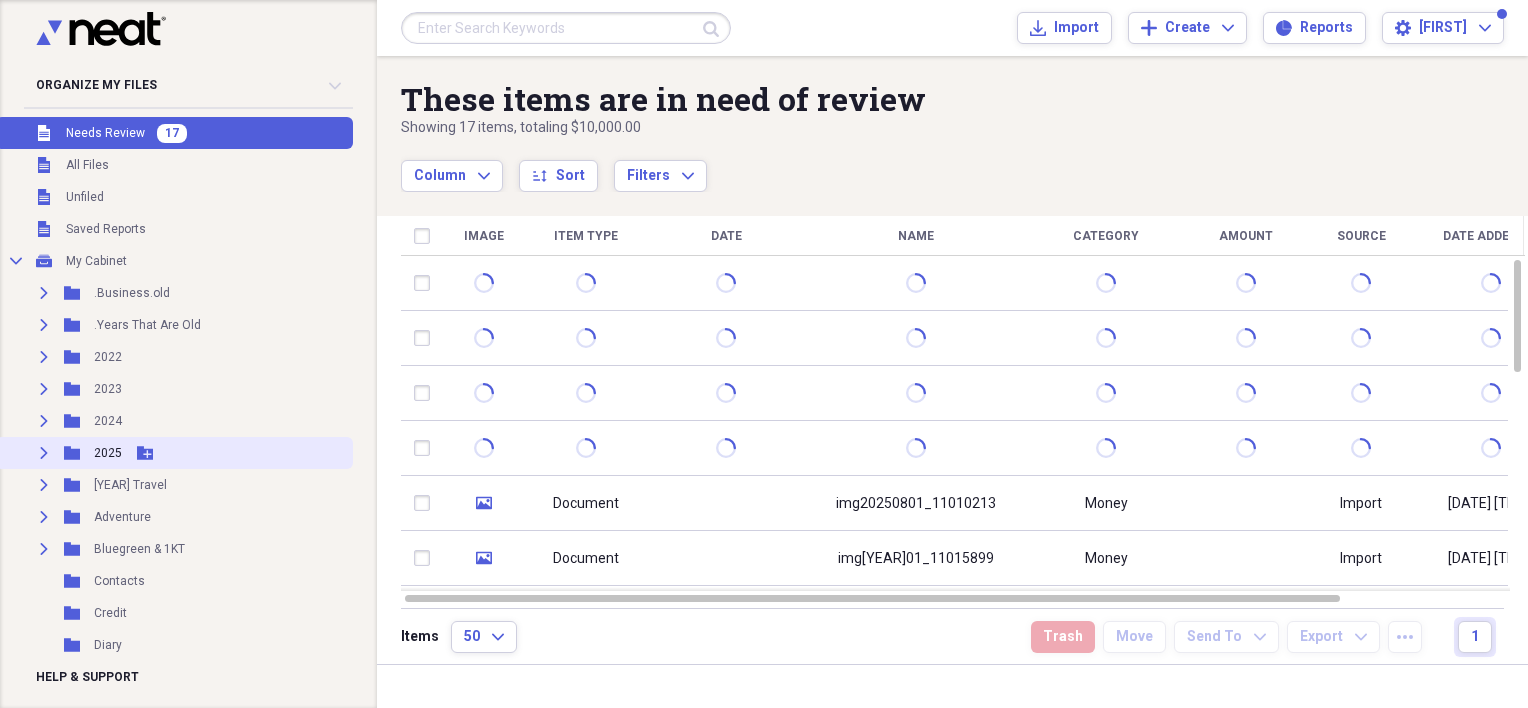 click on "2025" at bounding box center (108, 453) 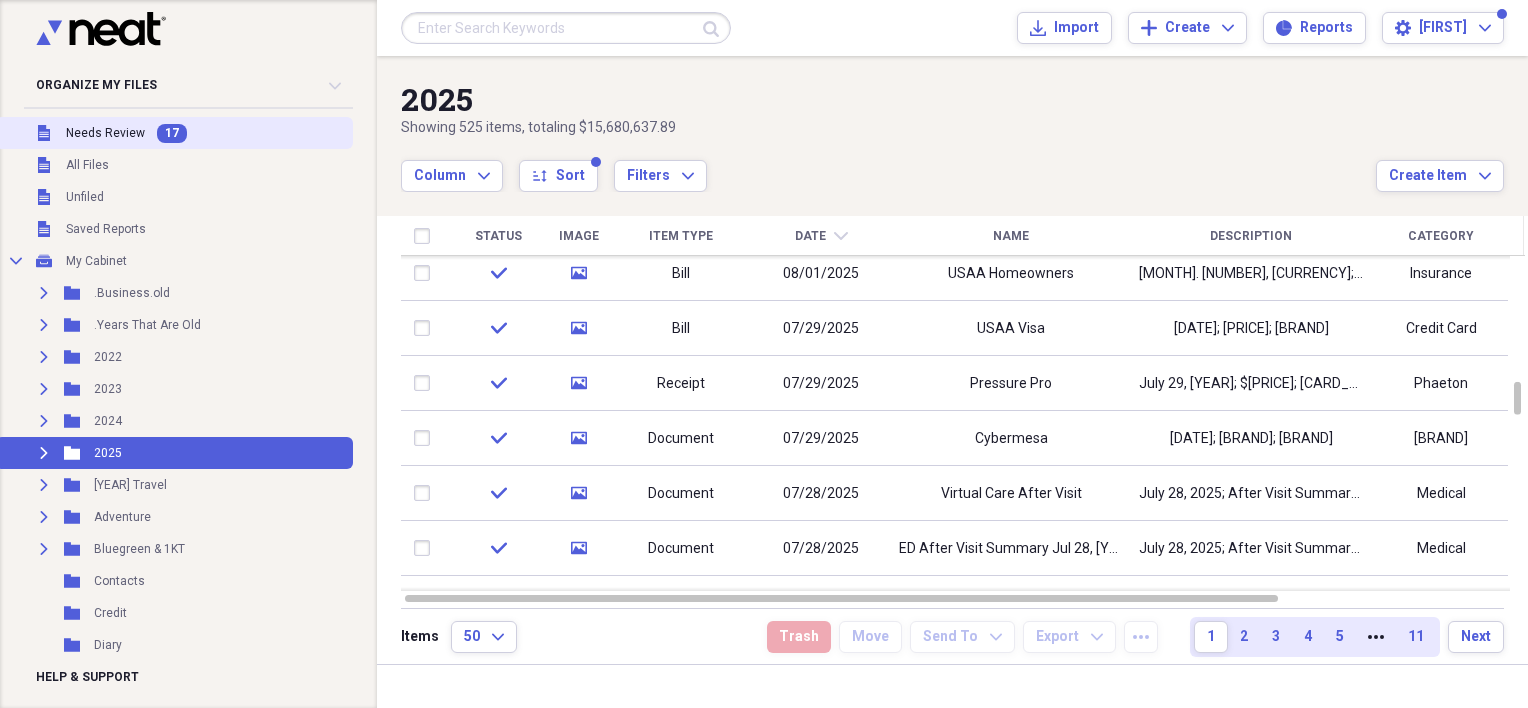 click on "Unfiled Needs Review 17" at bounding box center [174, 133] 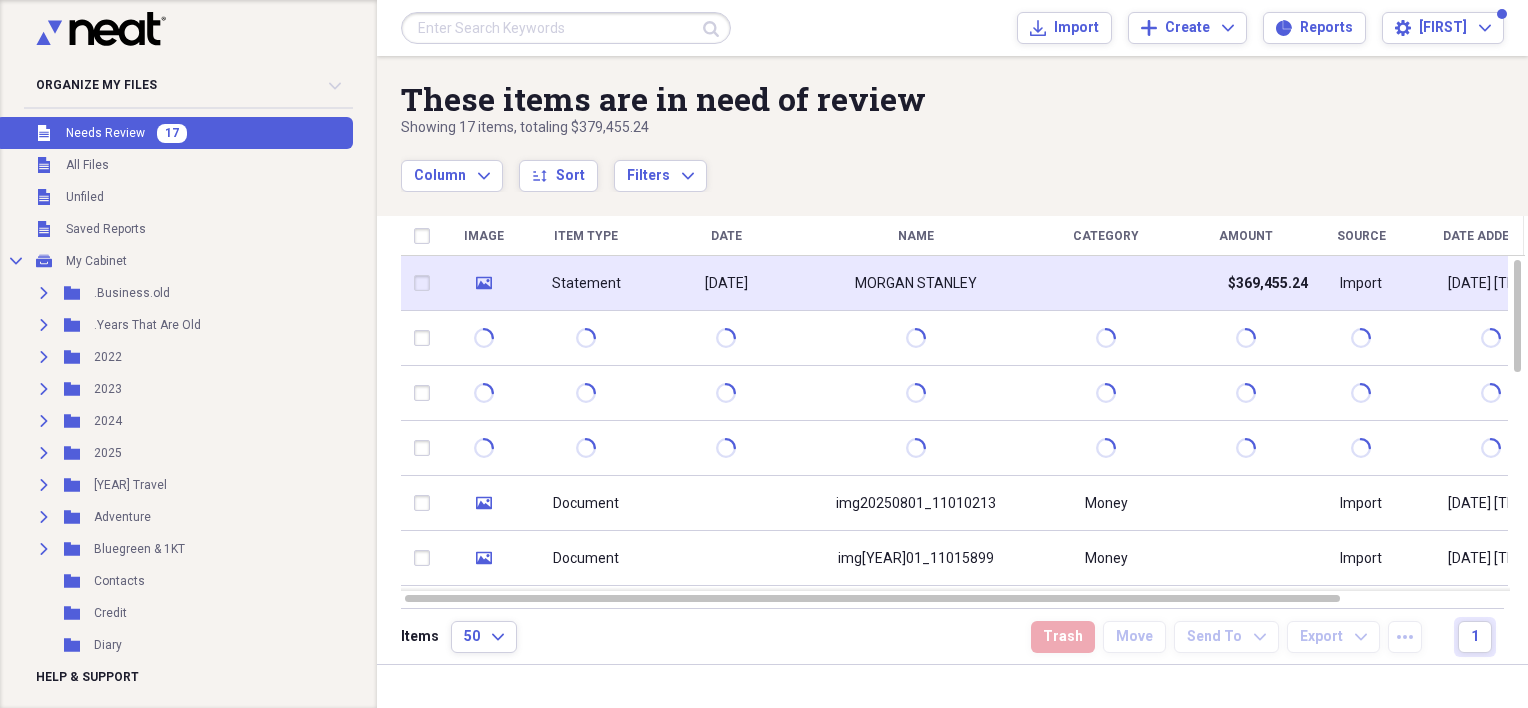 click at bounding box center [426, 283] 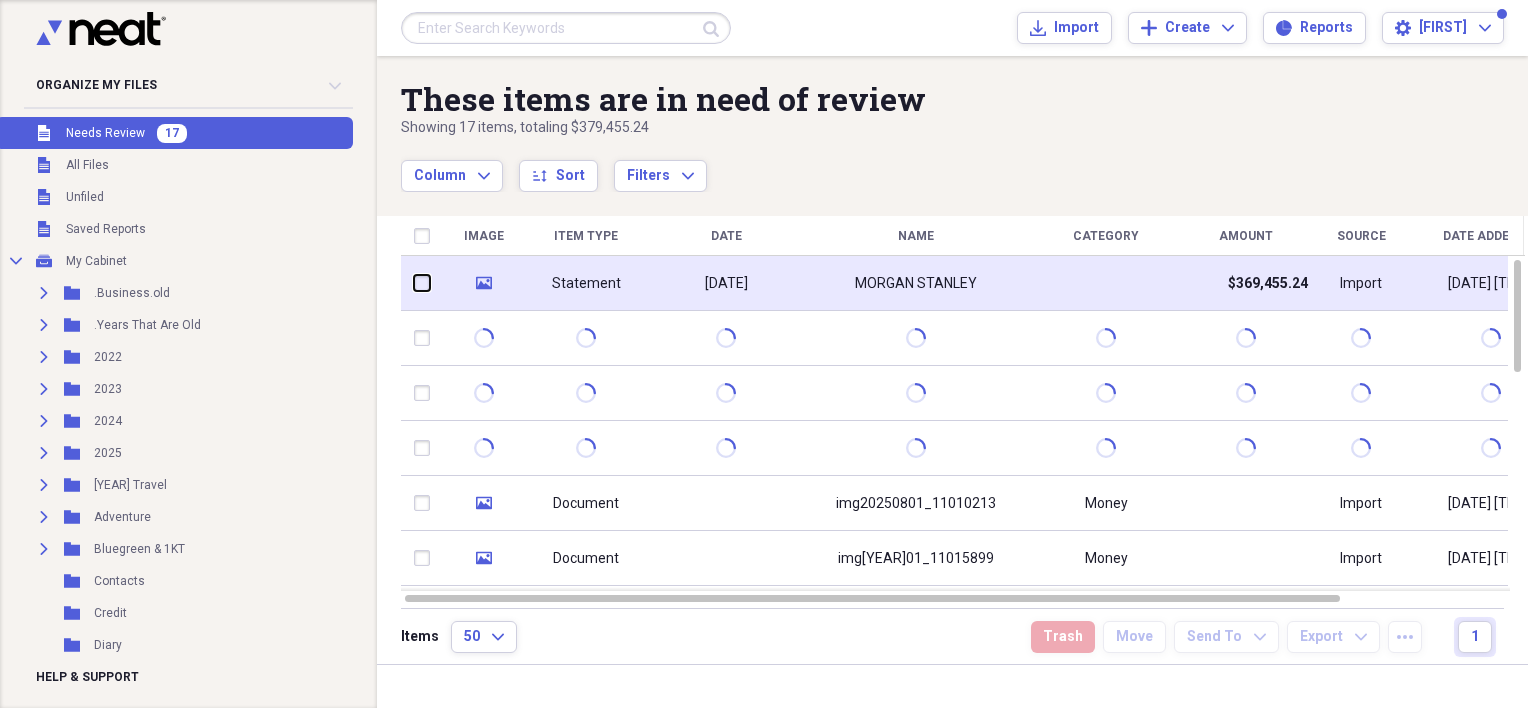click at bounding box center [414, 283] 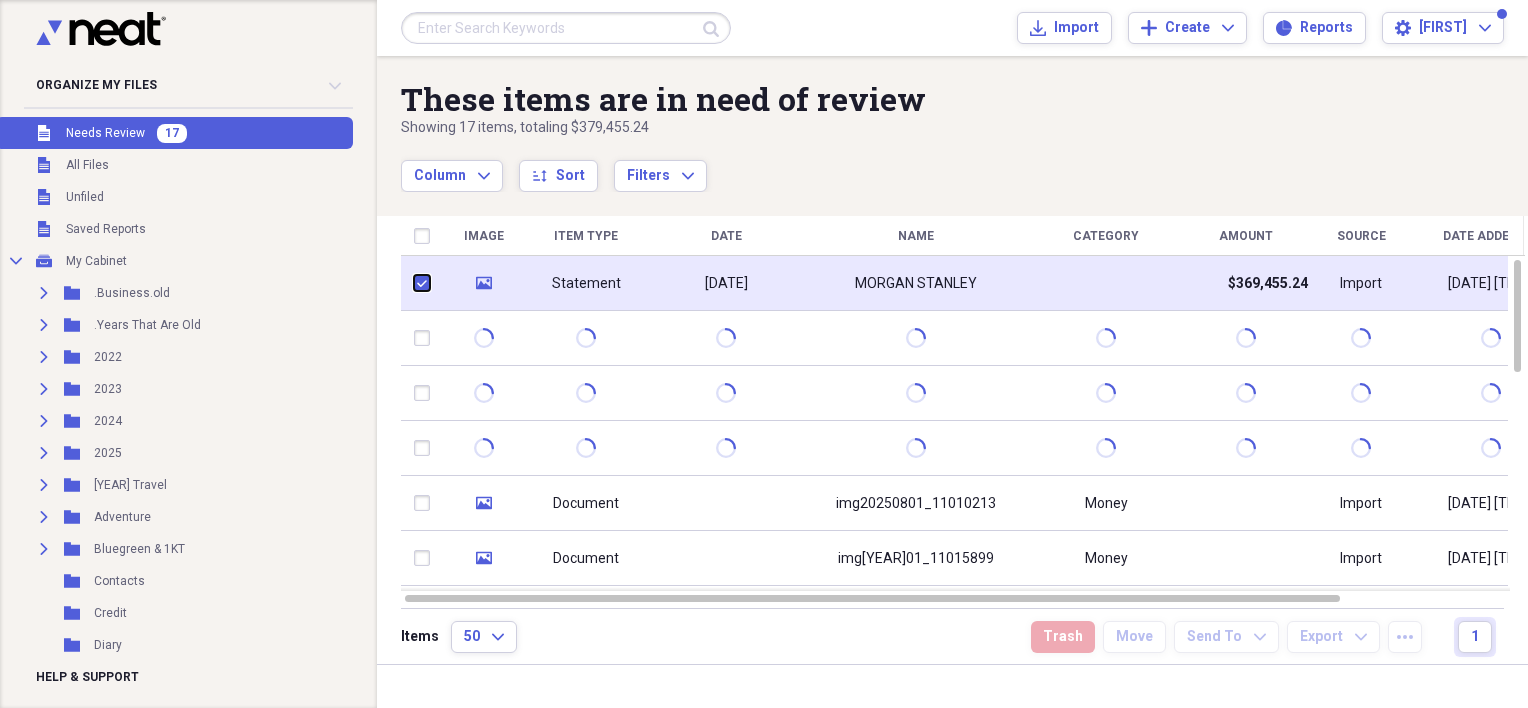 checkbox on "true" 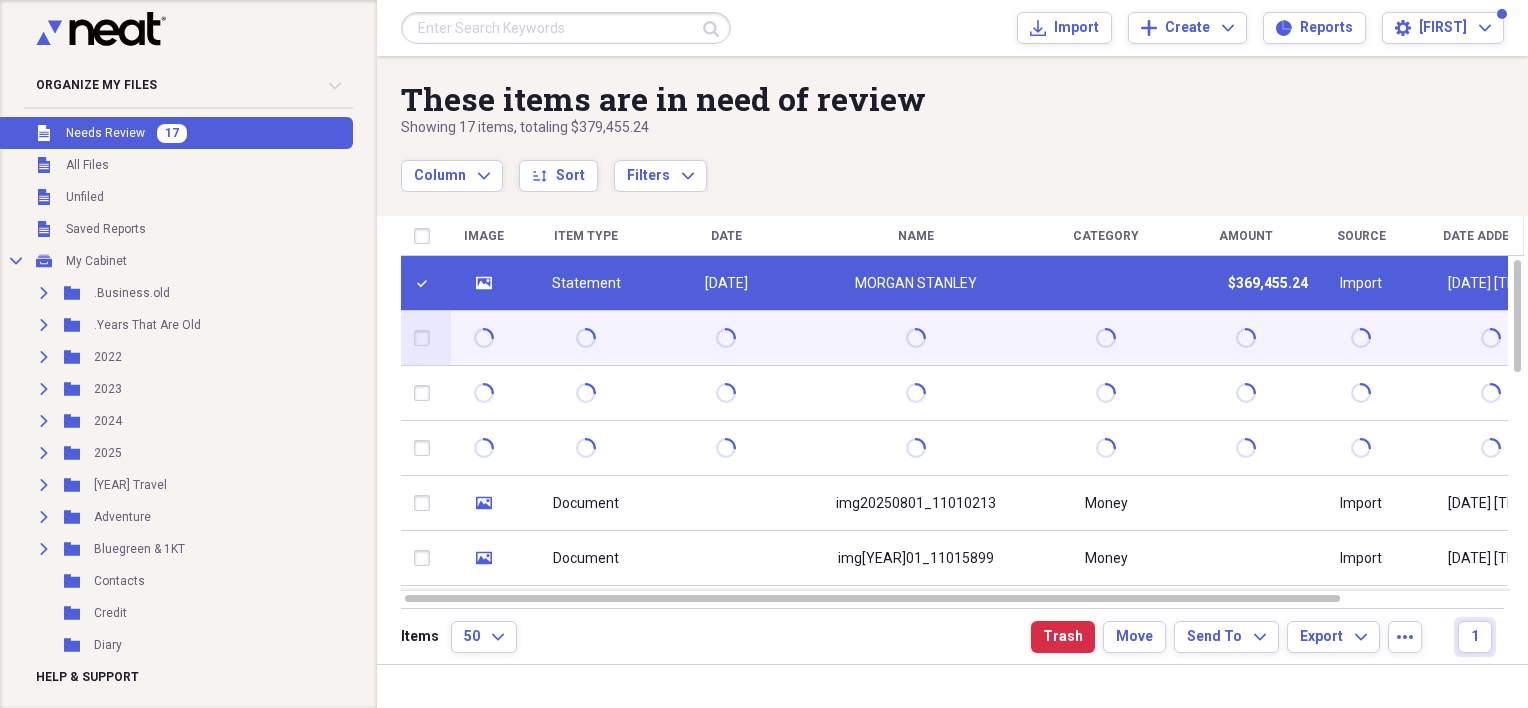 click at bounding box center (426, 338) 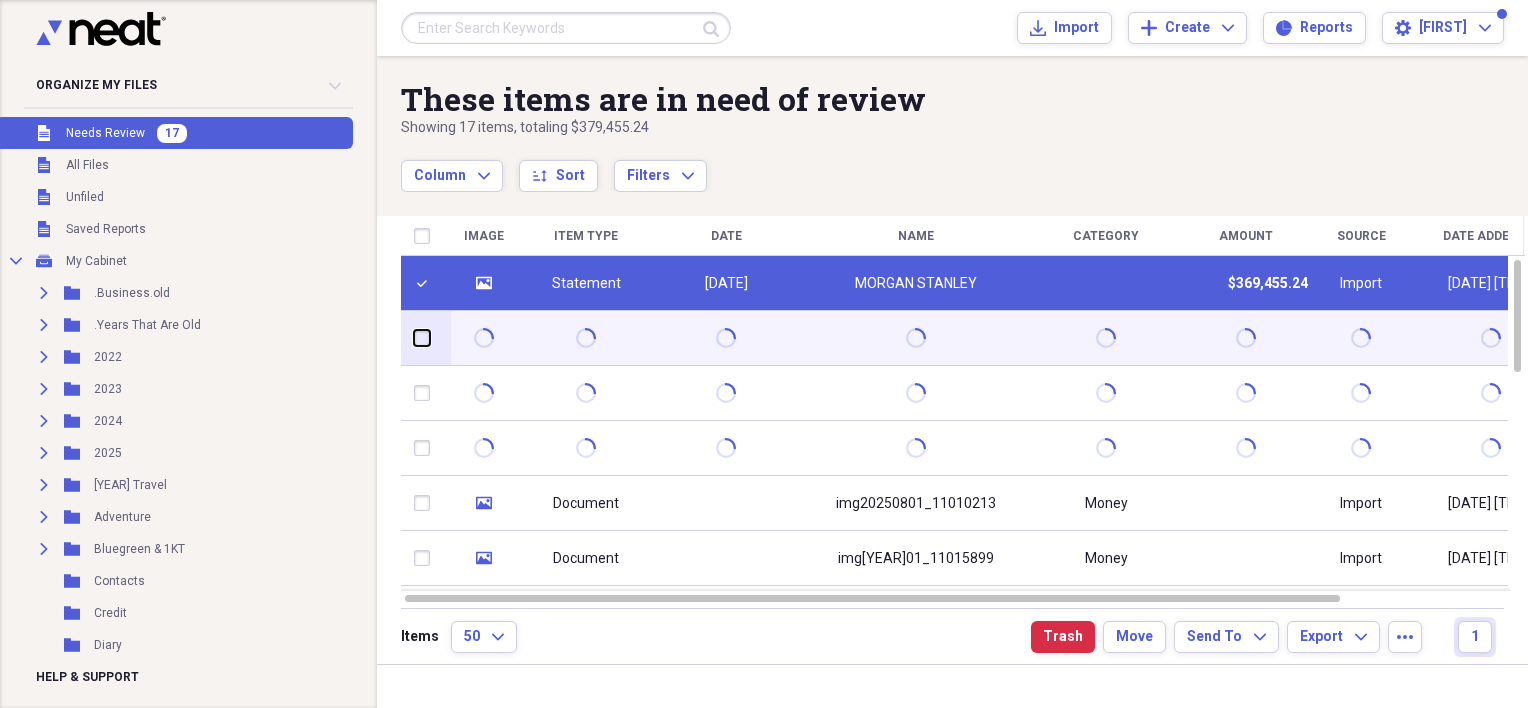 click at bounding box center (414, 338) 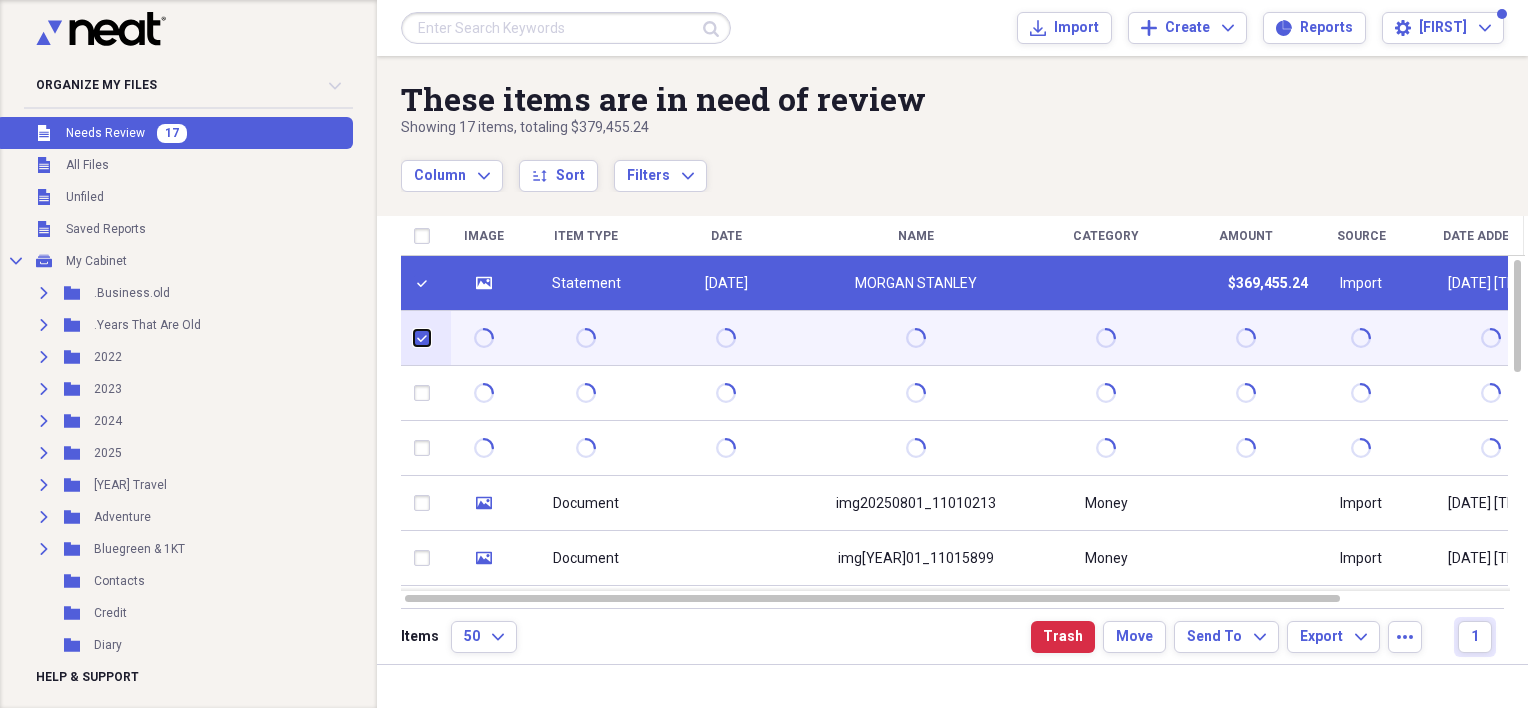 checkbox on "true" 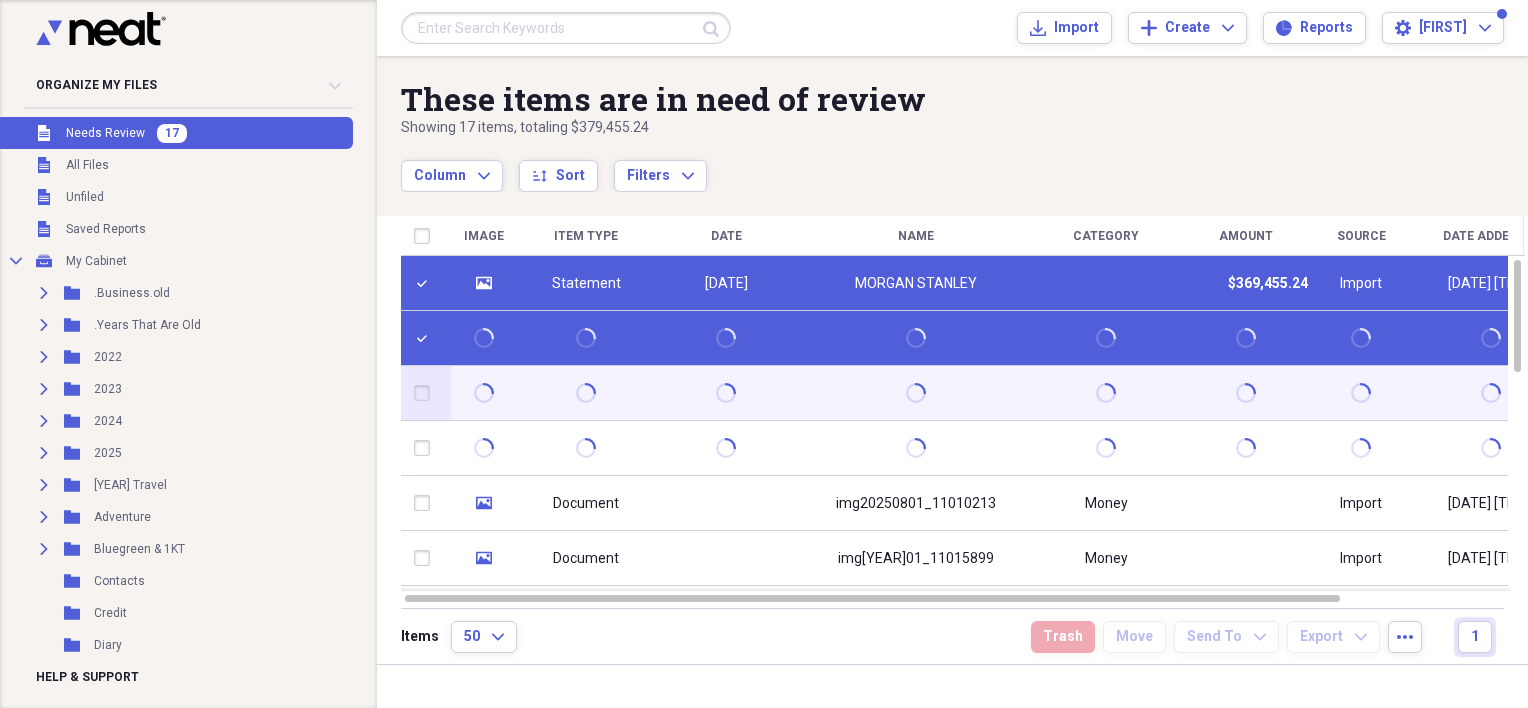 click at bounding box center [426, 393] 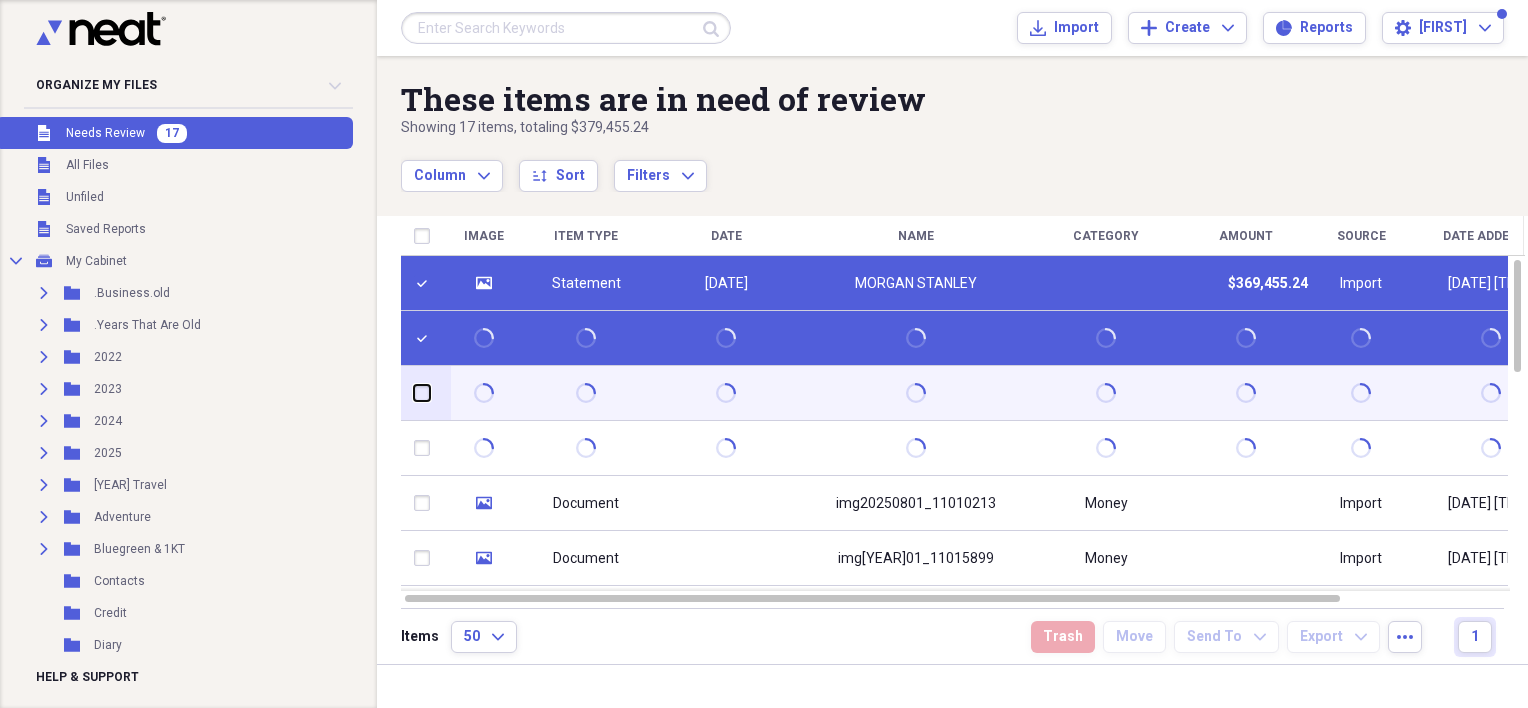 click at bounding box center (414, 393) 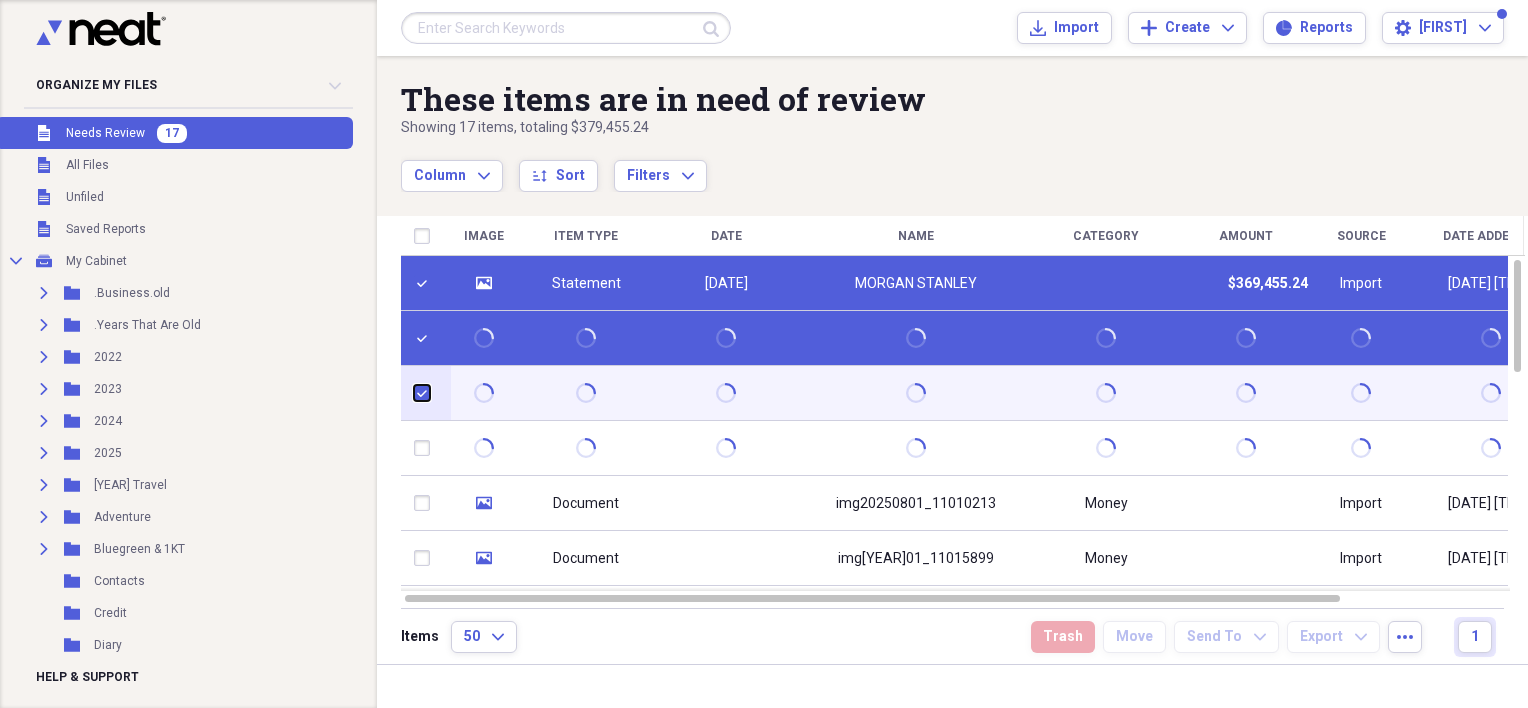 checkbox on "true" 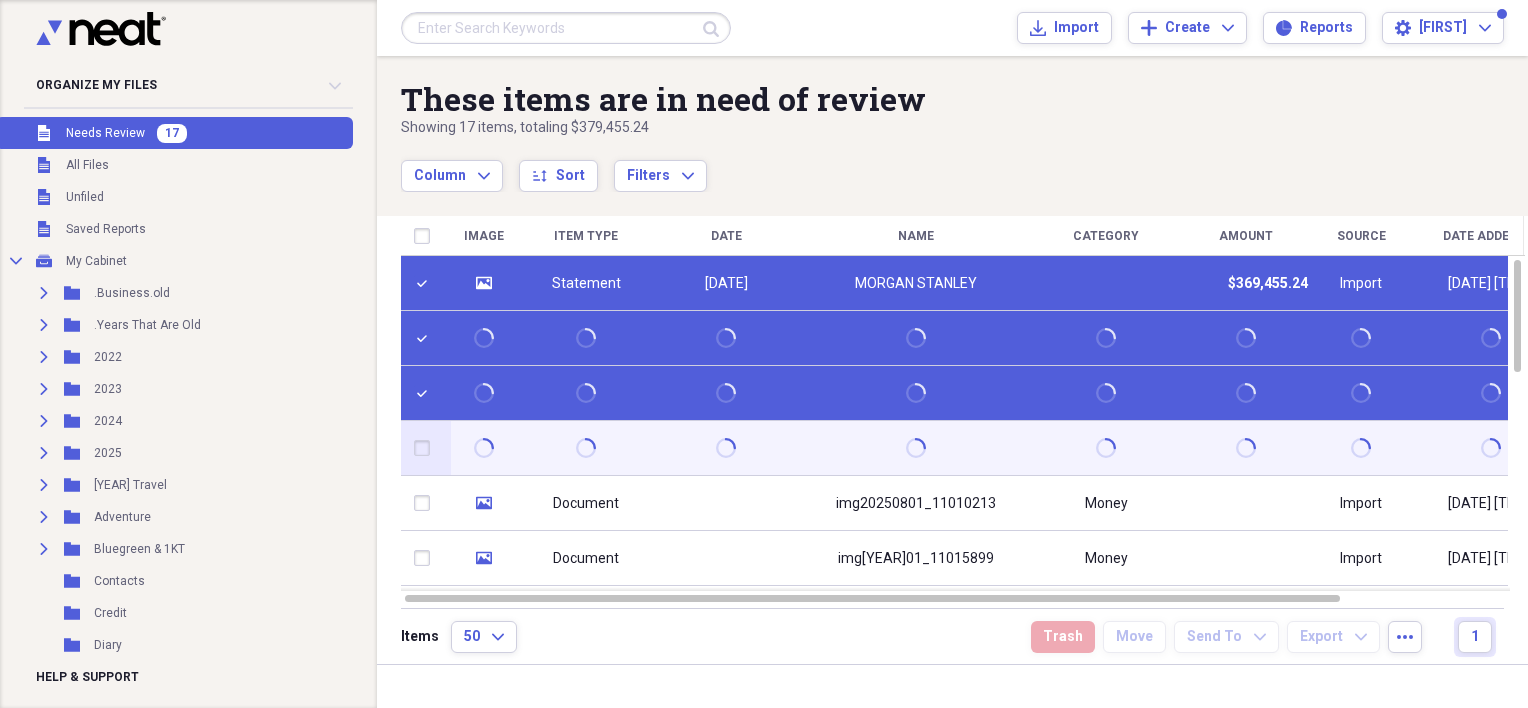 click at bounding box center (426, 448) 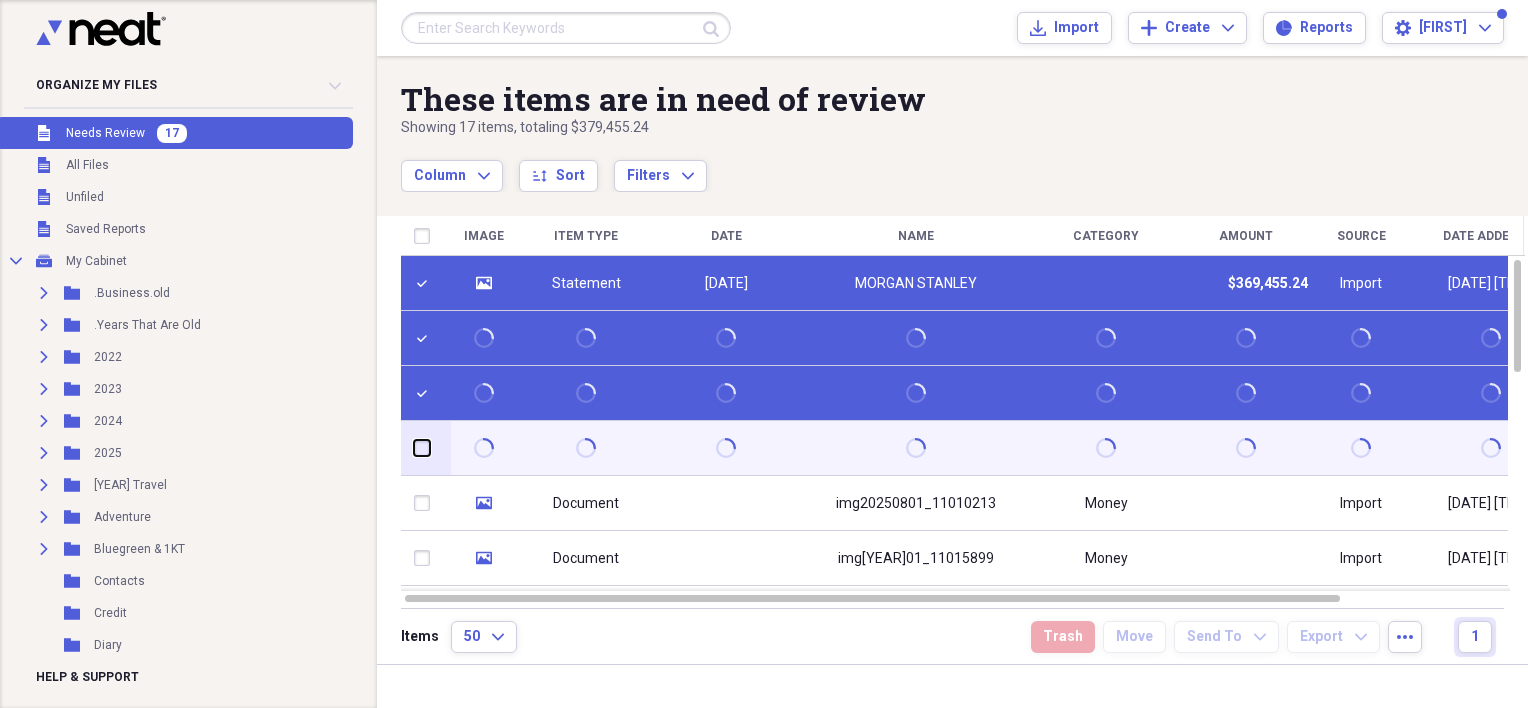 click at bounding box center [414, 448] 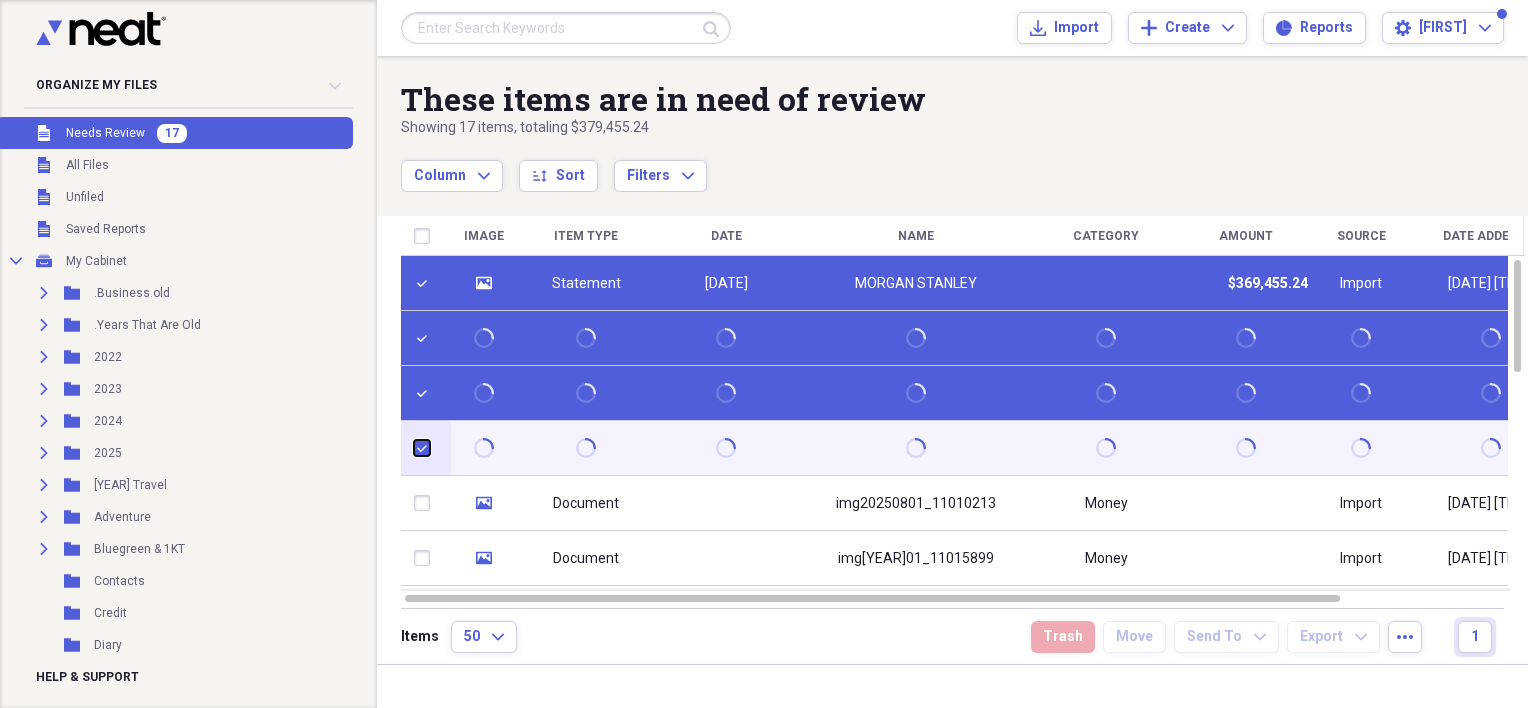 checkbox on "true" 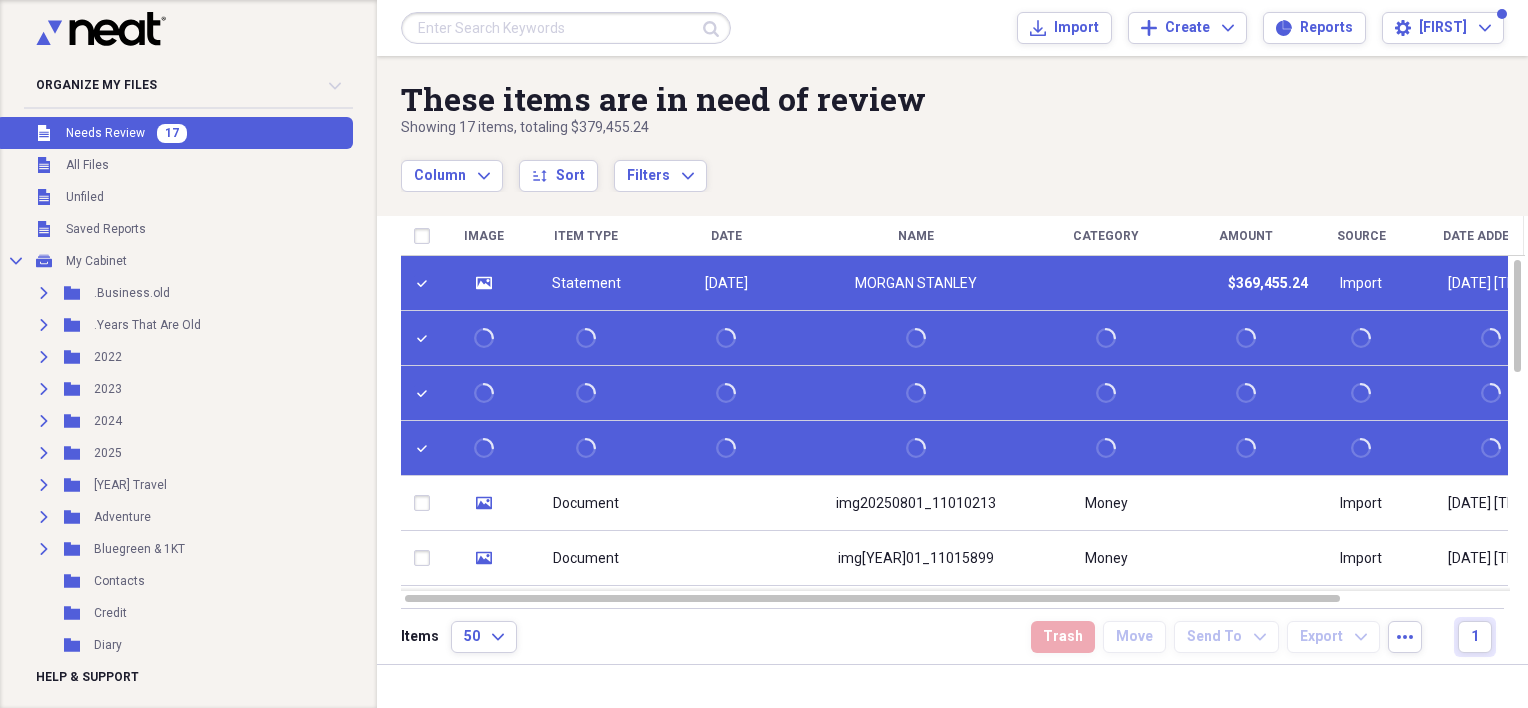 click on "Showing 17 items , totaling $379,455.24" at bounding box center [888, 128] 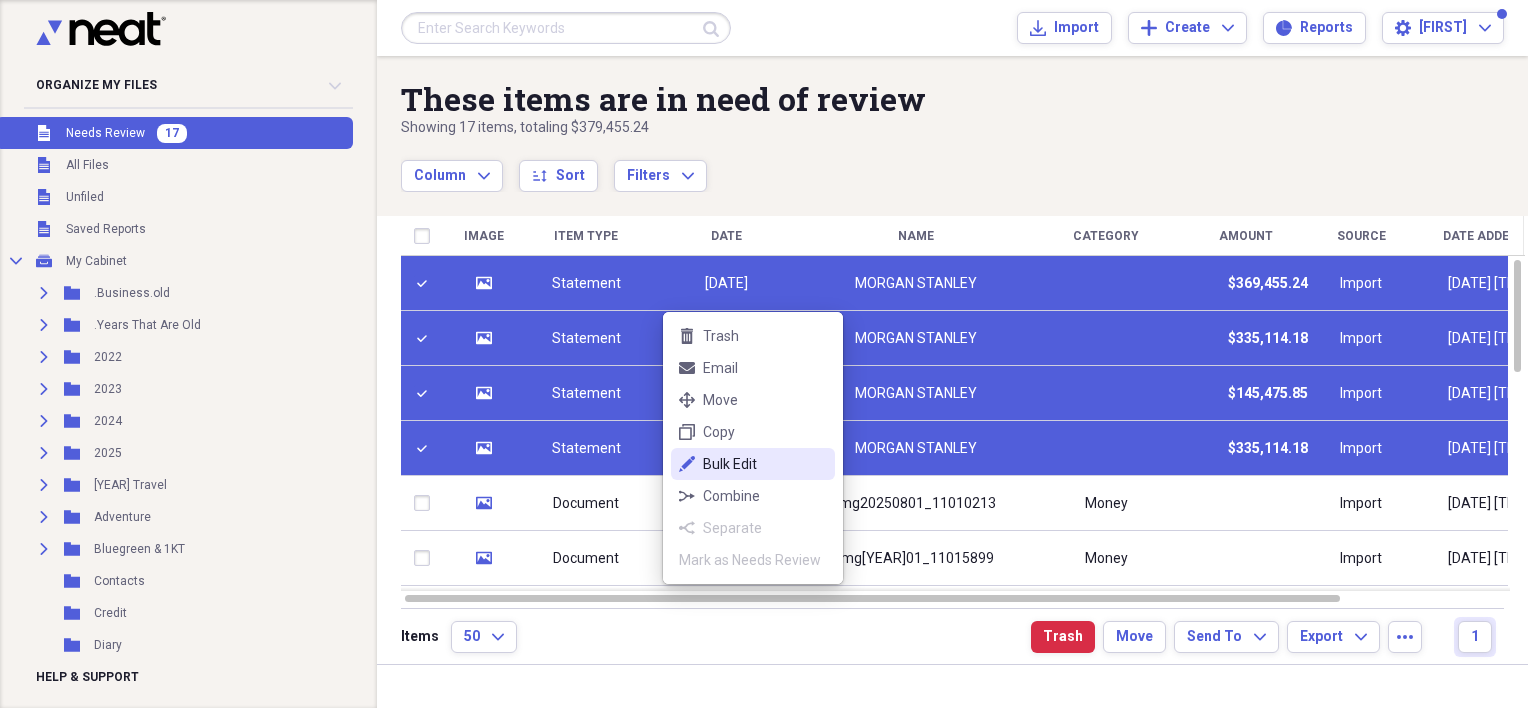 click on "Bulk Edit" at bounding box center [765, 464] 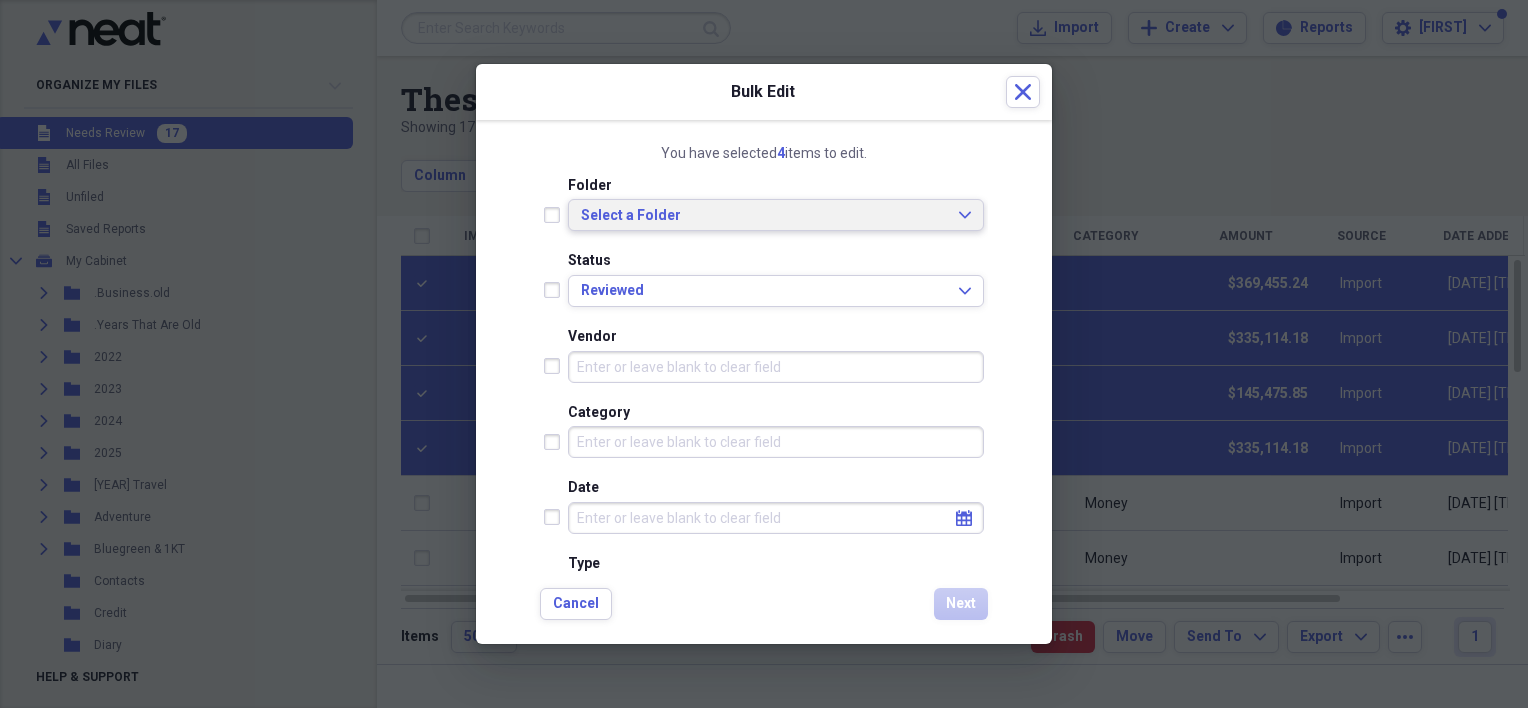 click on "Select a Folder" at bounding box center (764, 216) 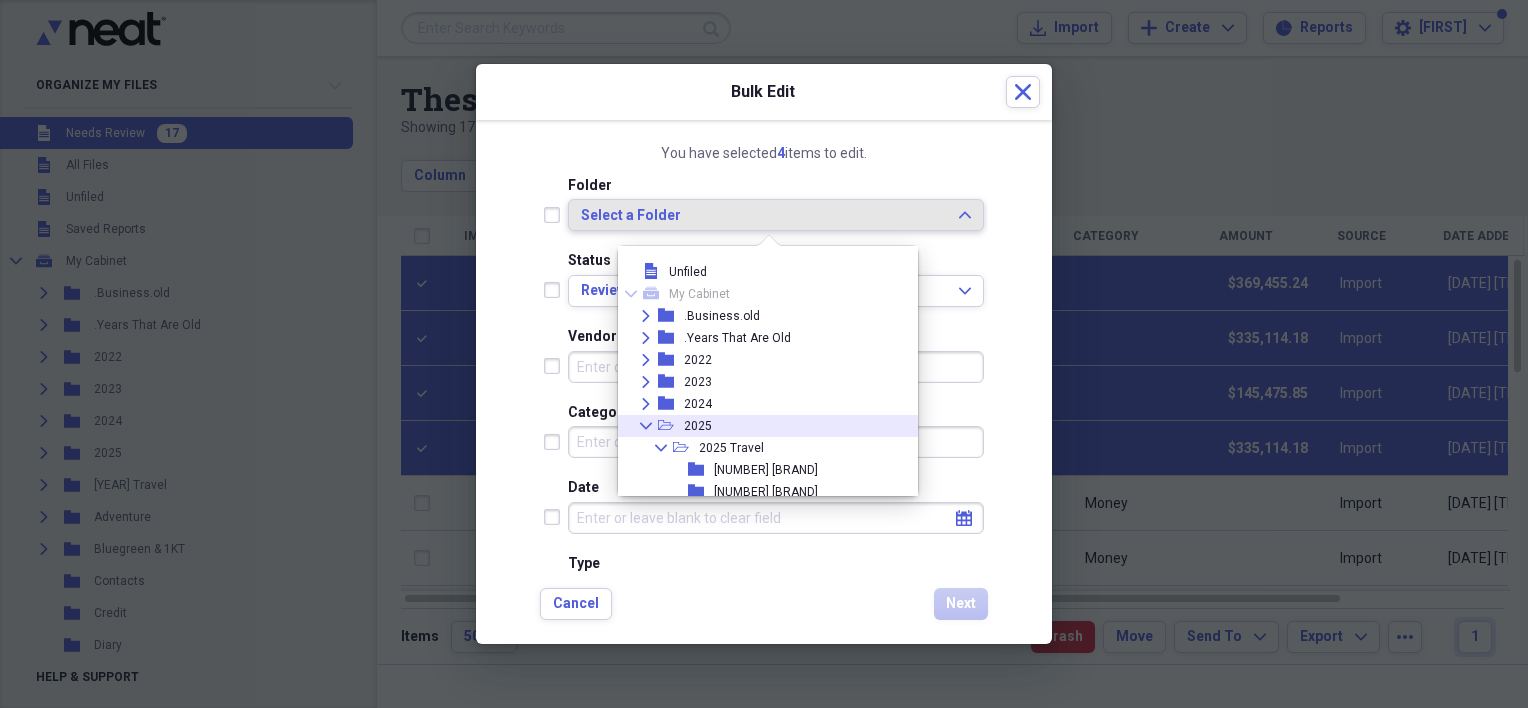 click on "2025" at bounding box center [698, 426] 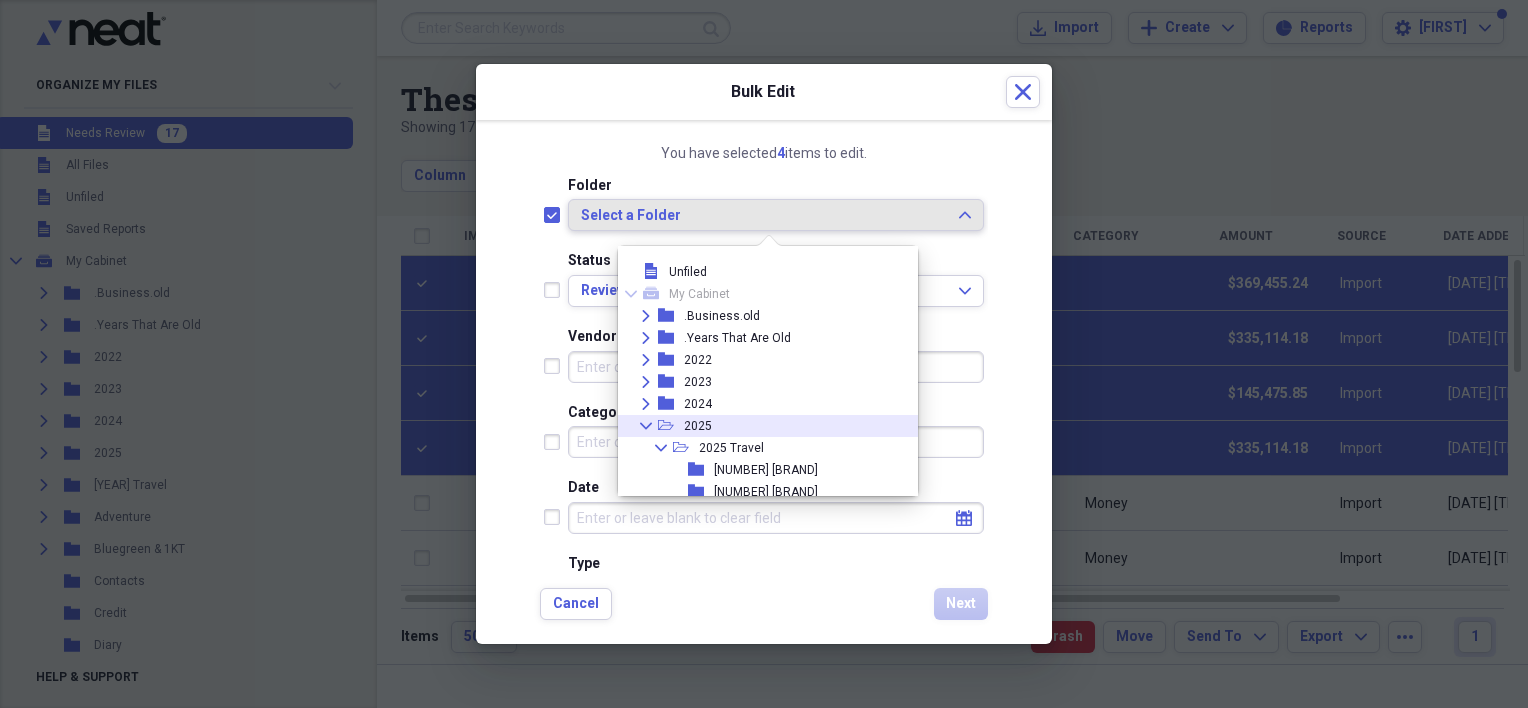 checkbox on "true" 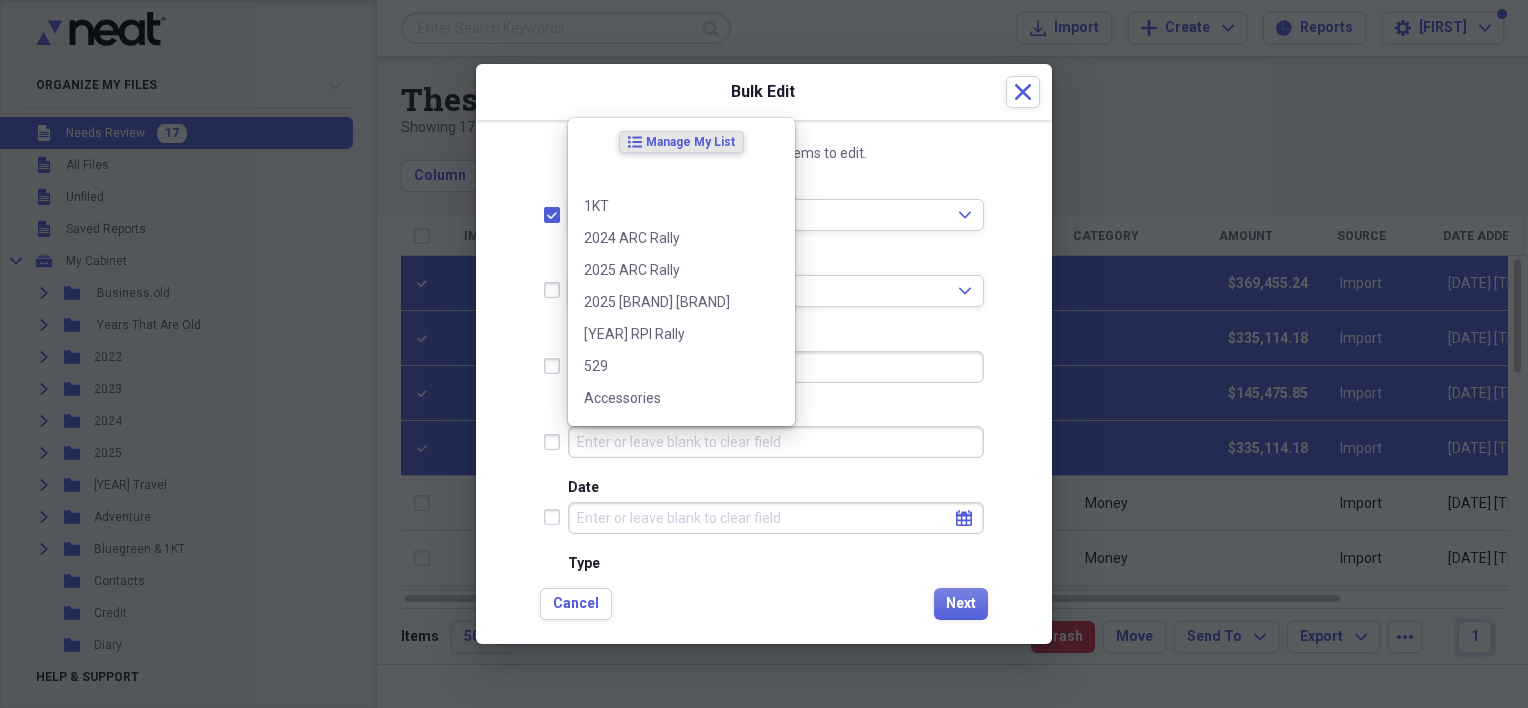 click on "Category" at bounding box center (776, 442) 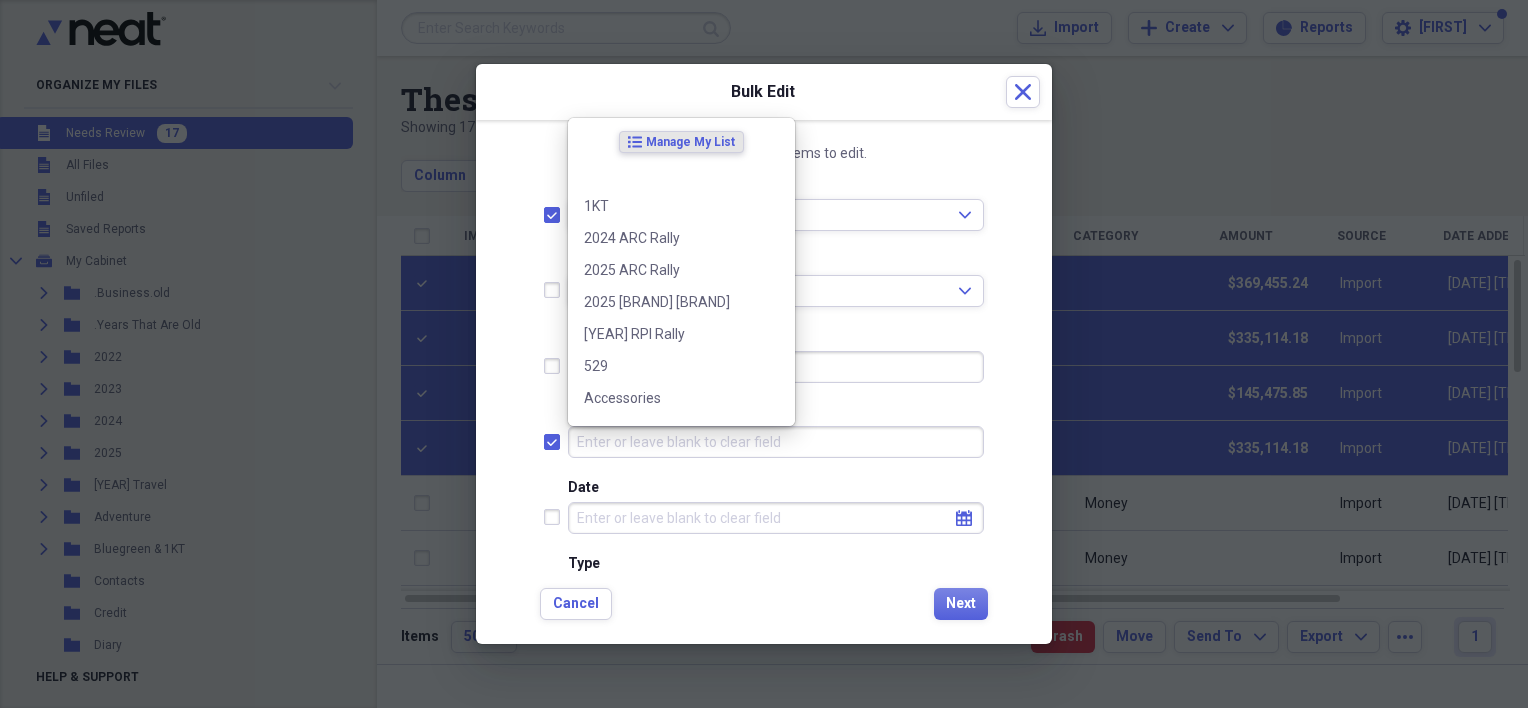checkbox on "true" 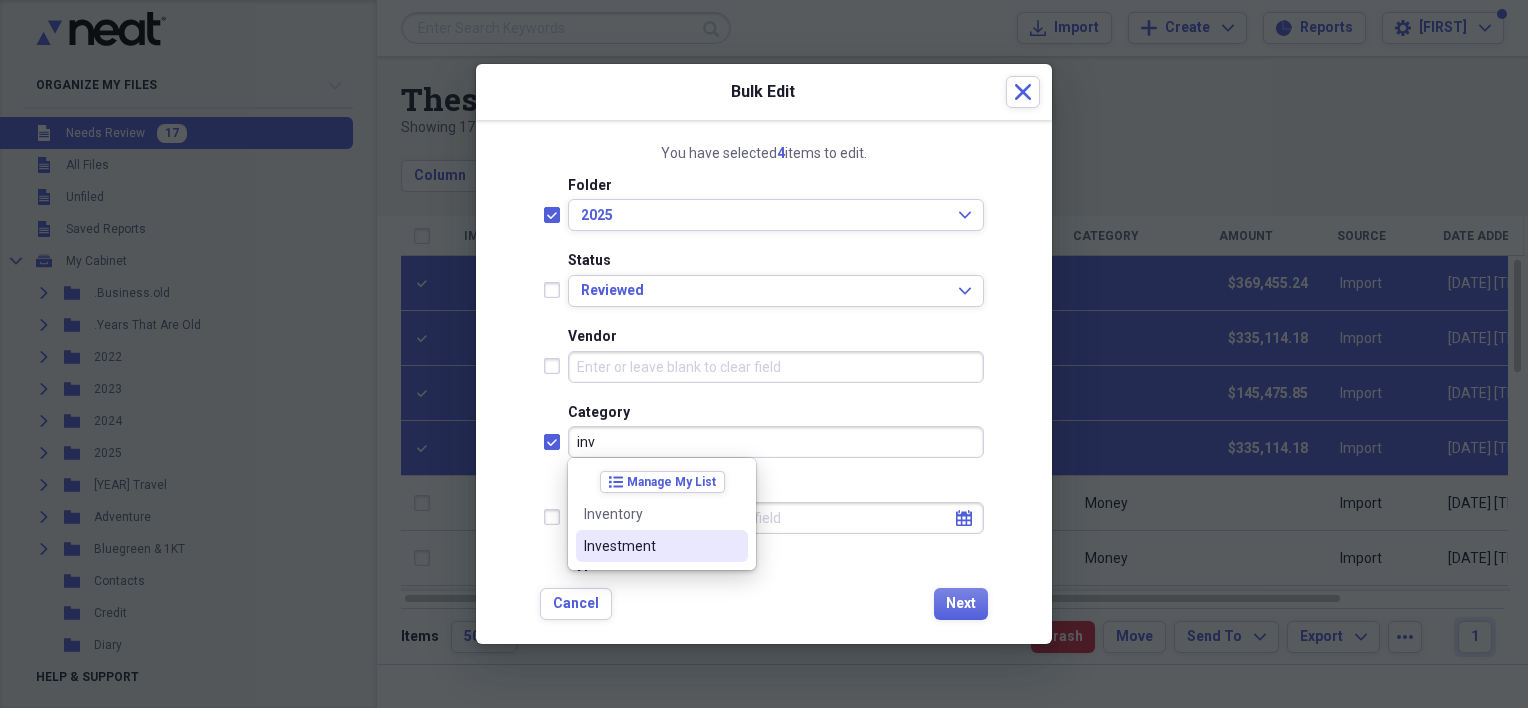 click on "Investment" at bounding box center [650, 546] 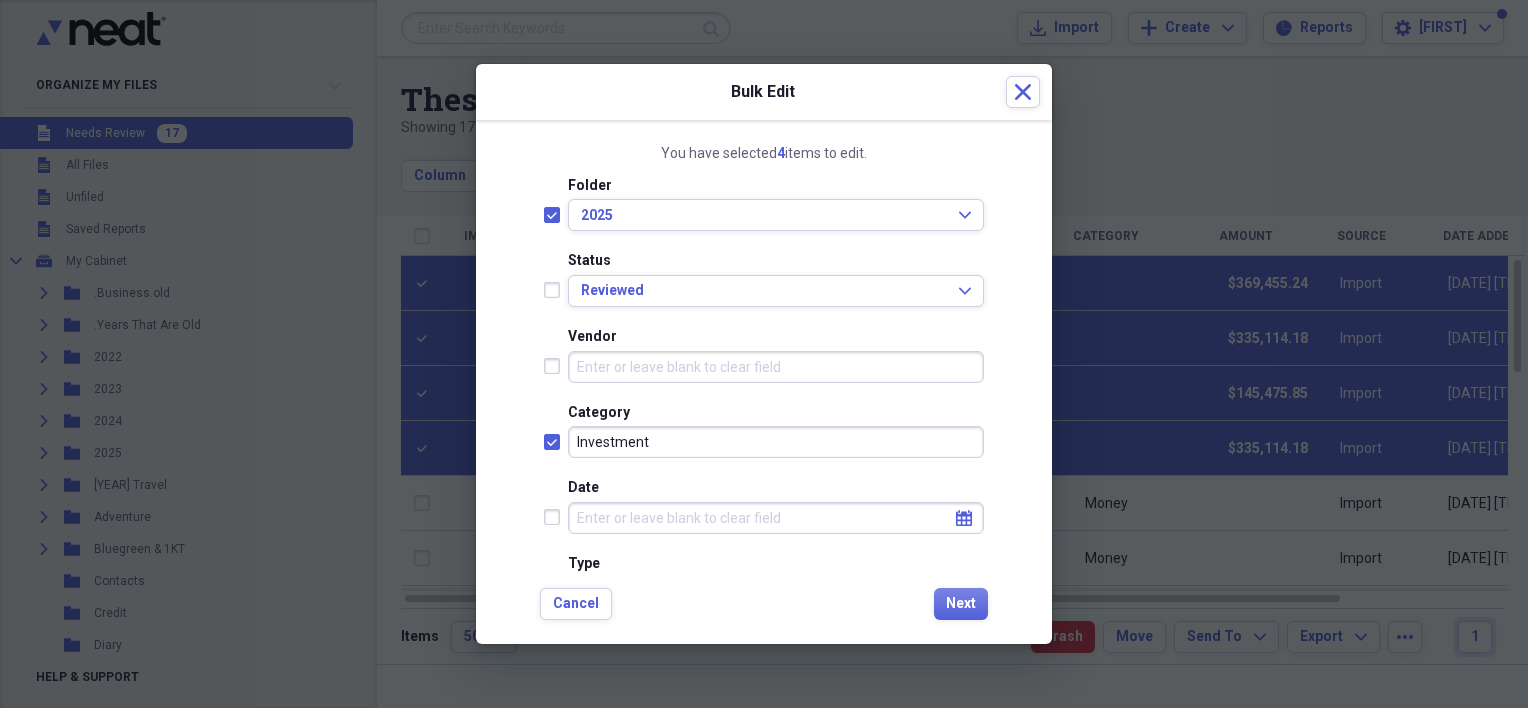 select on "7" 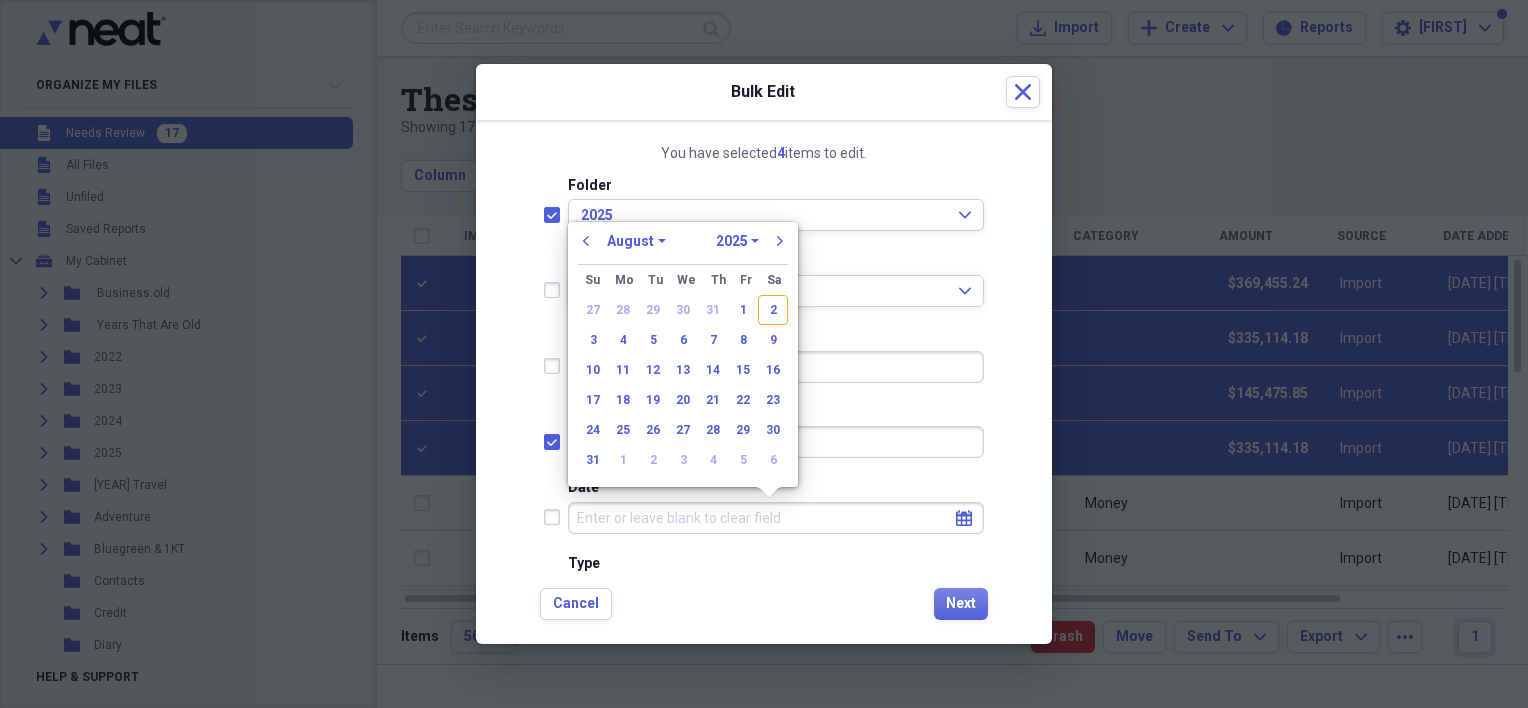click on "Date" at bounding box center (776, 518) 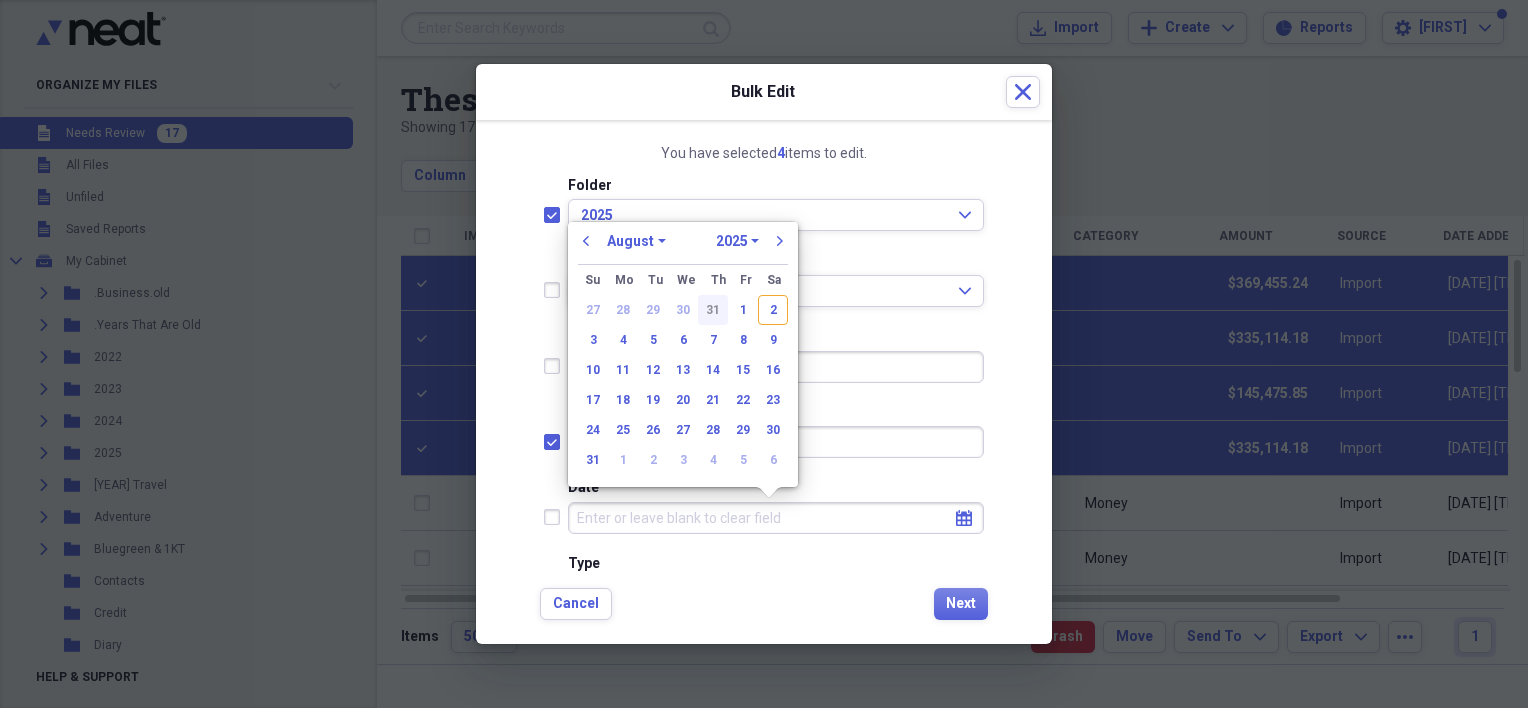 click on "31" at bounding box center (713, 310) 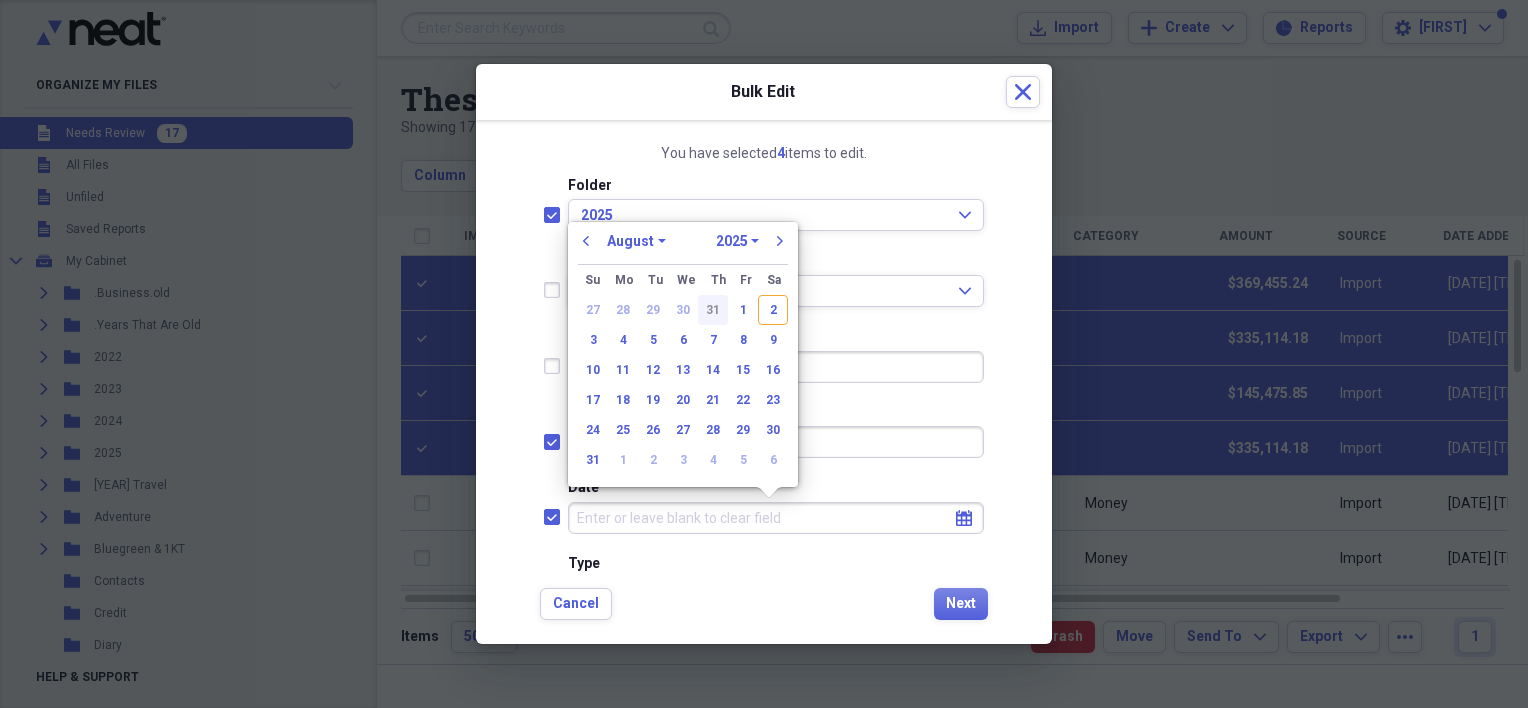 checkbox on "true" 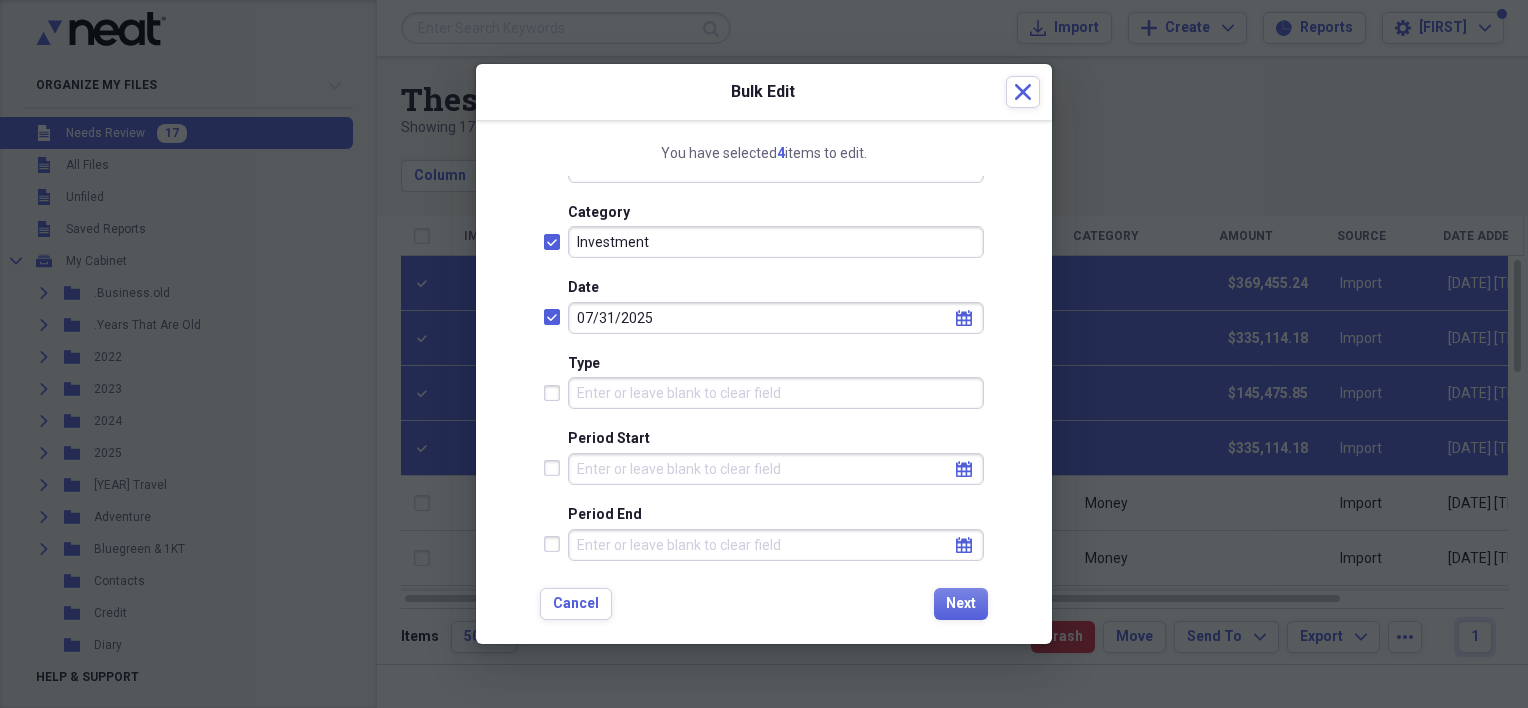 scroll, scrollTop: 300, scrollLeft: 0, axis: vertical 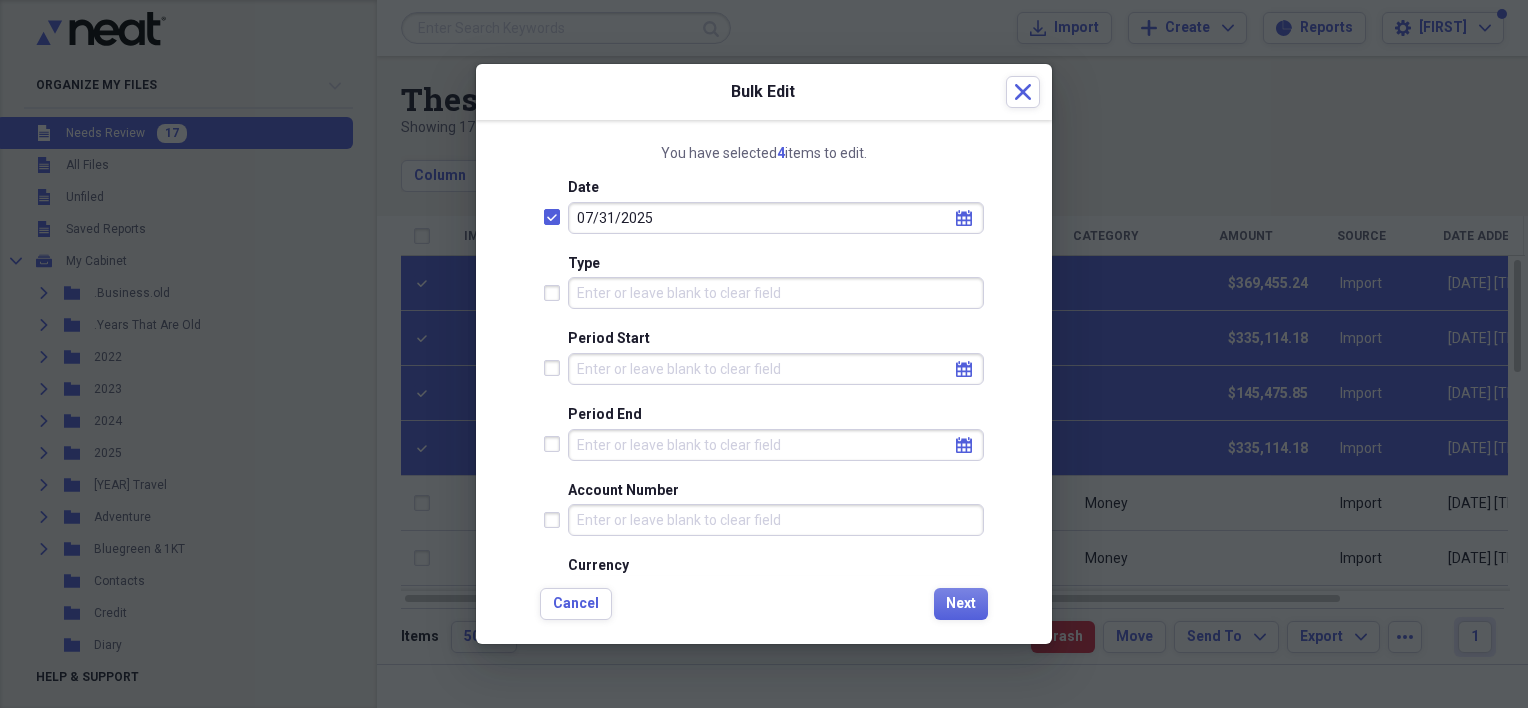 select on "7" 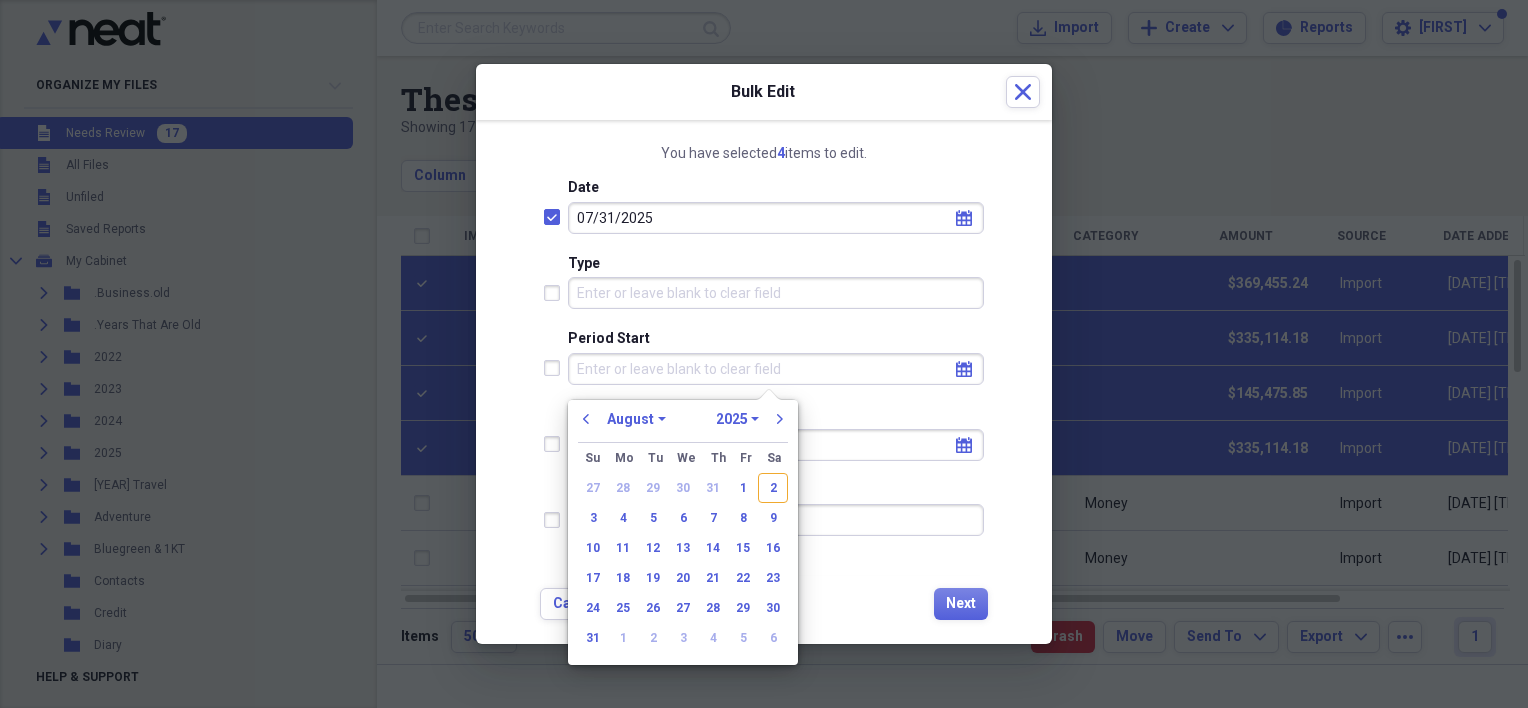 click on "Period Start" at bounding box center (776, 369) 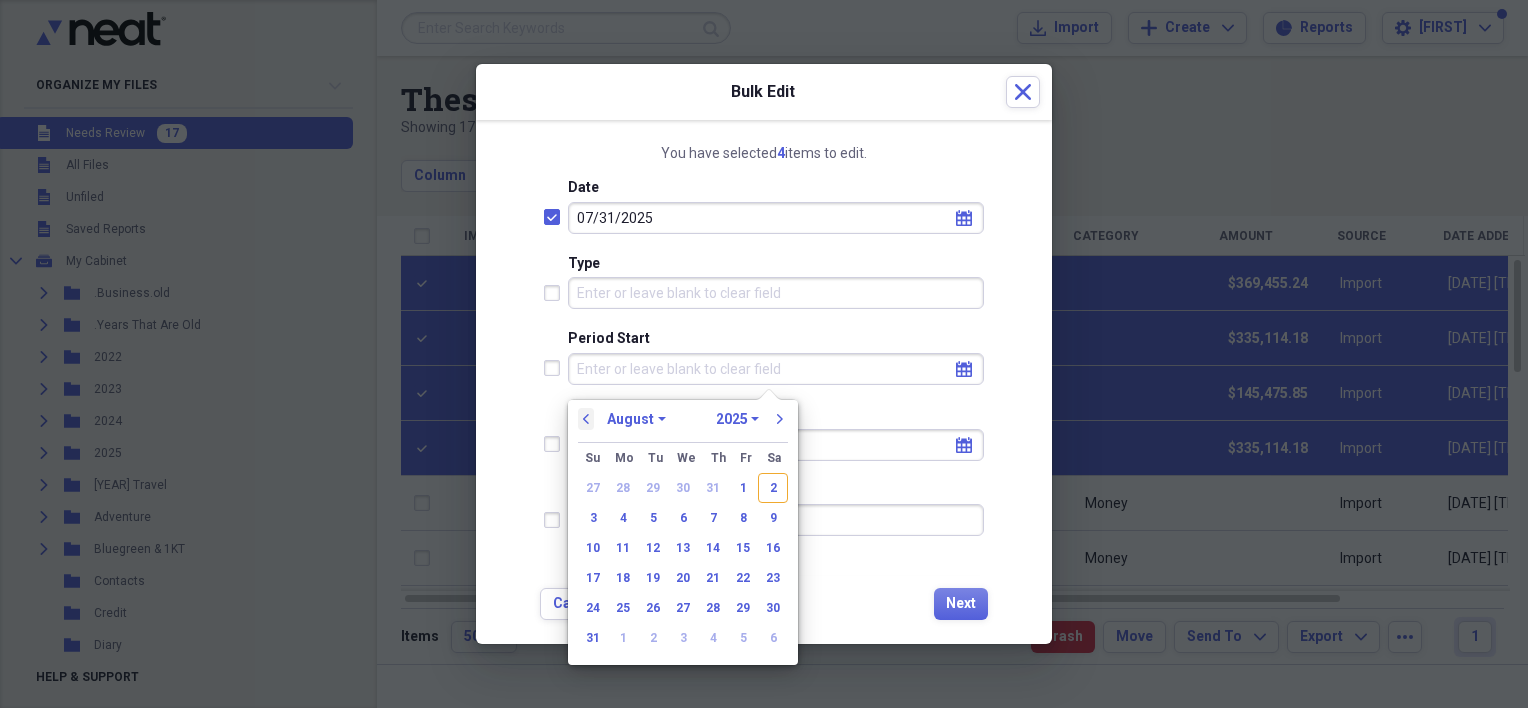 click on "previous" at bounding box center (586, 419) 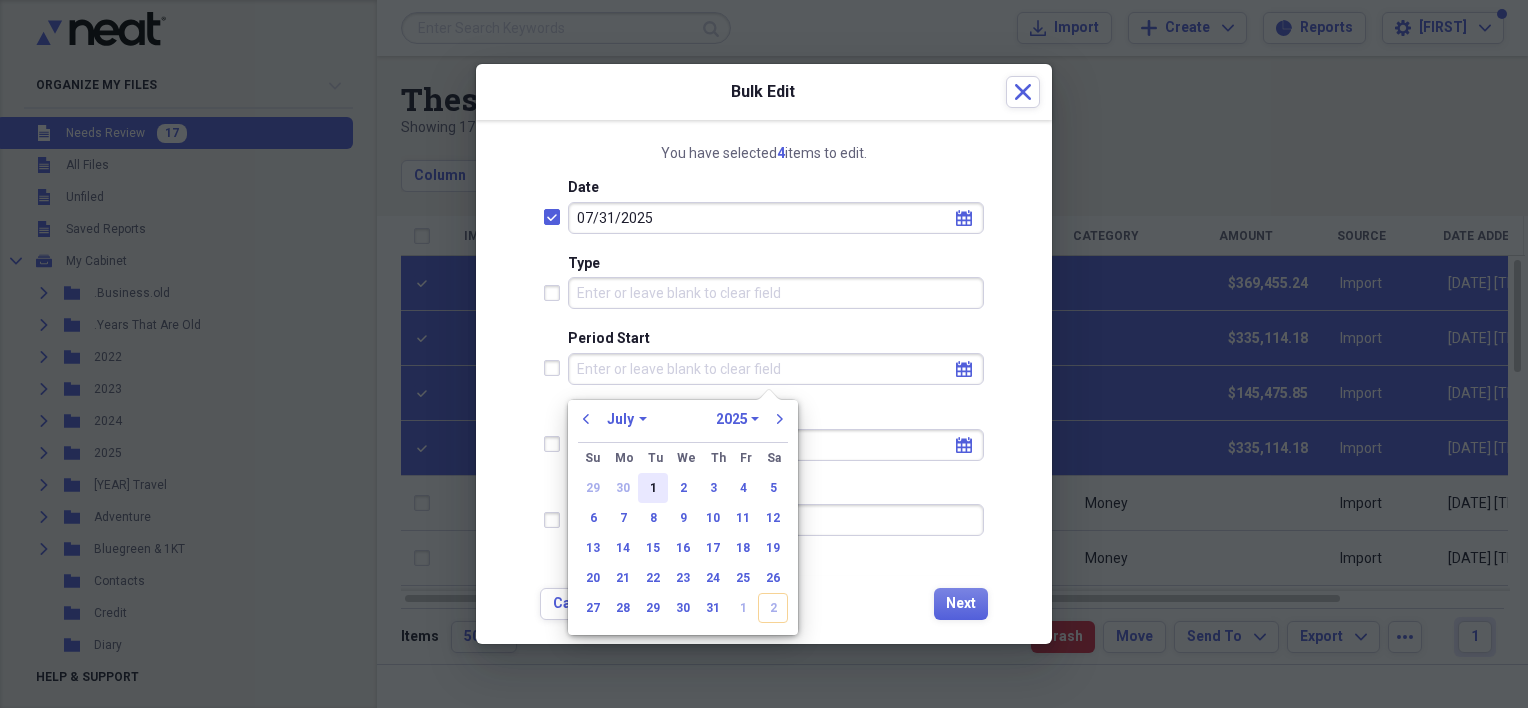 click on "1" at bounding box center (653, 488) 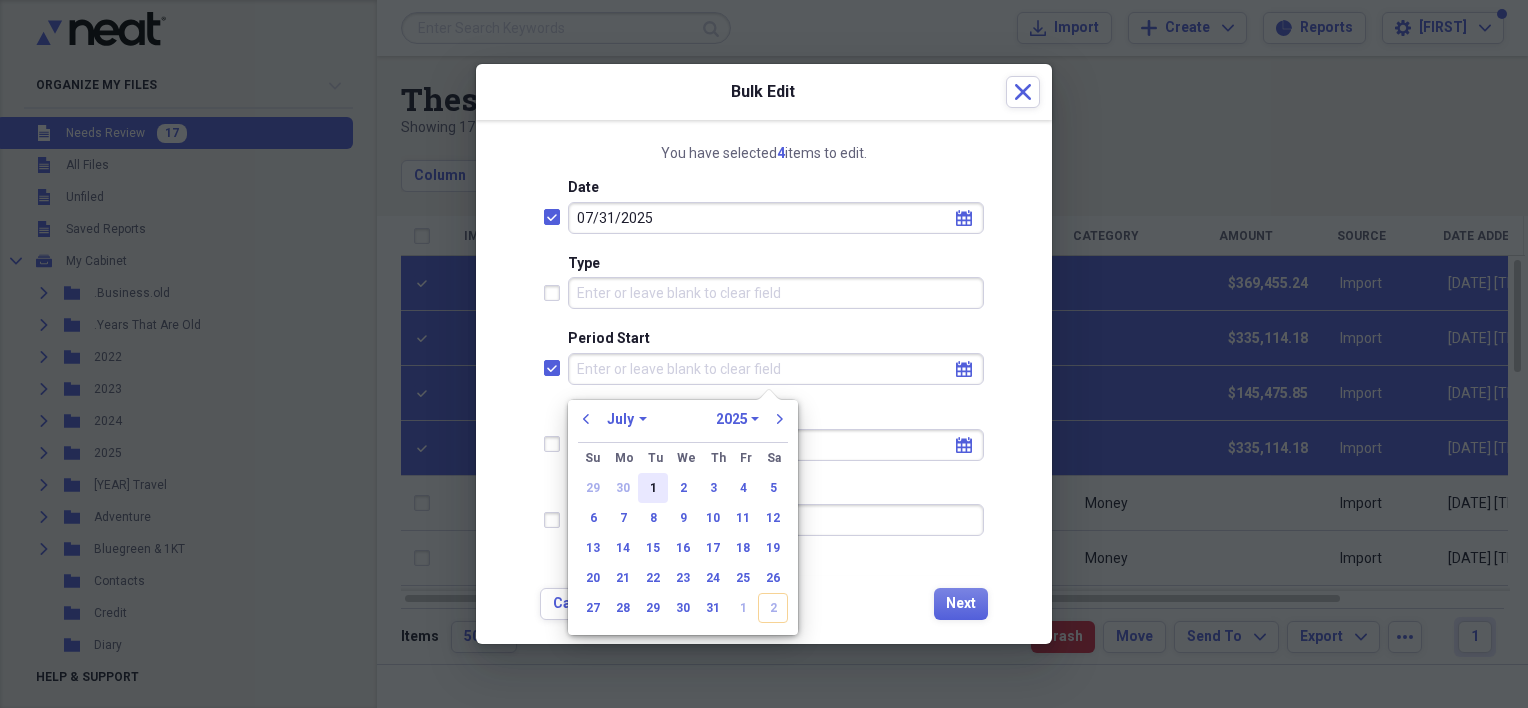 checkbox on "true" 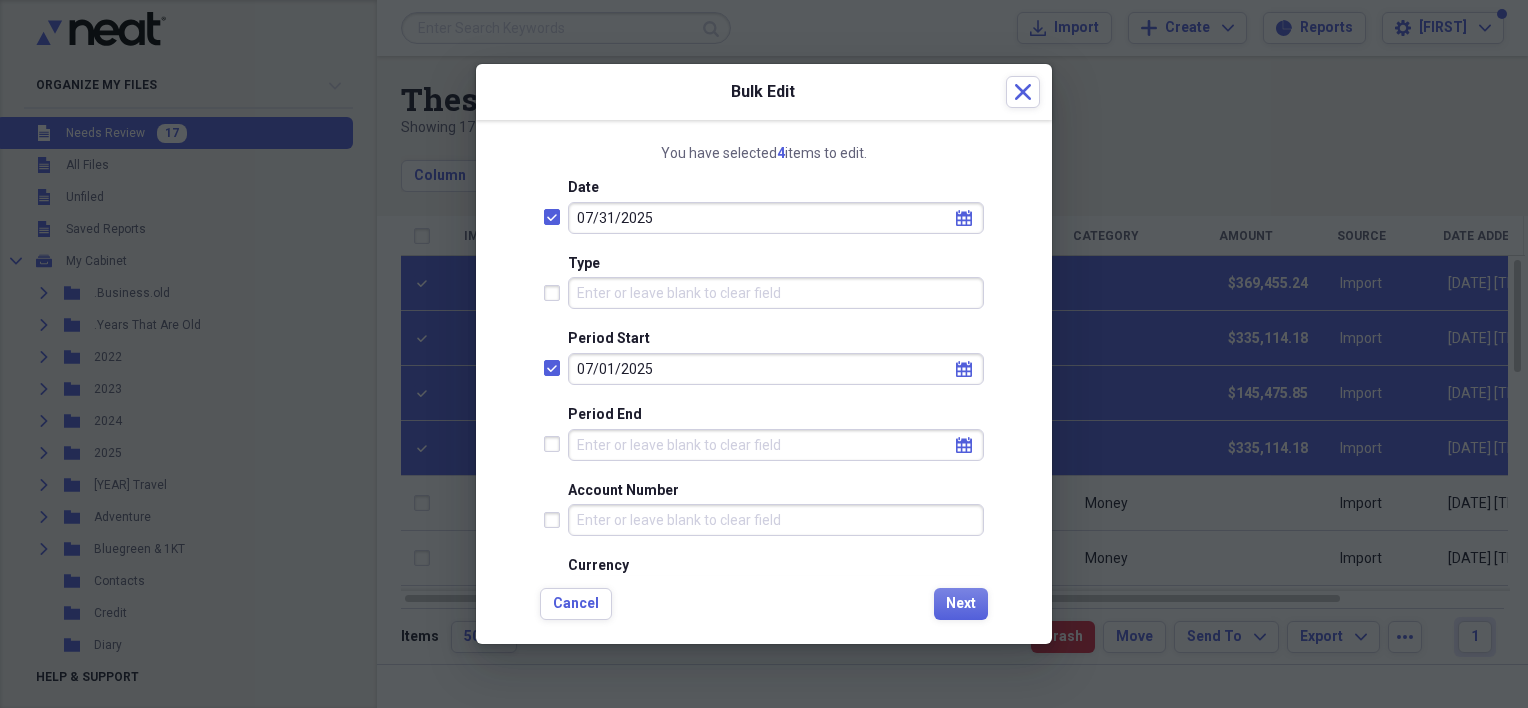 click on "Period End" at bounding box center (776, 445) 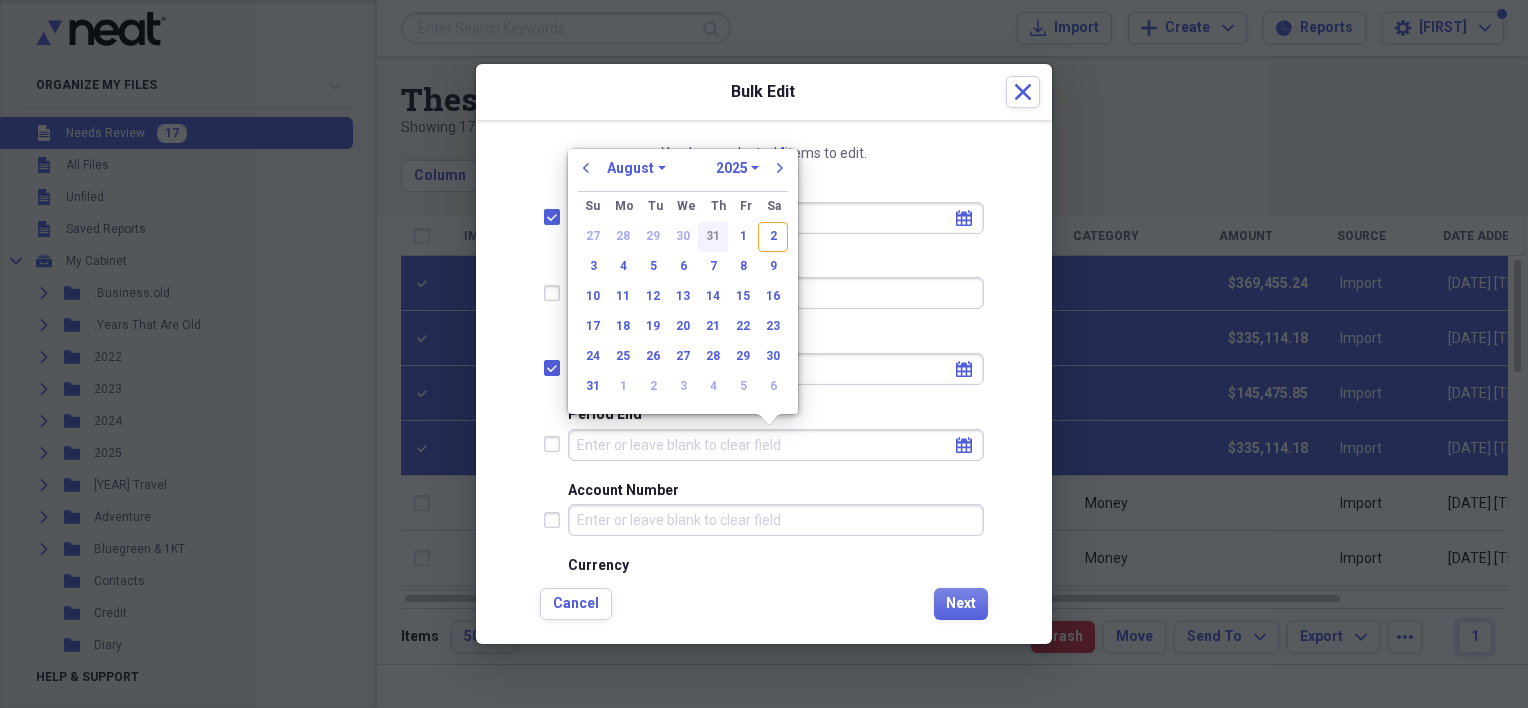 click on "31" at bounding box center [713, 237] 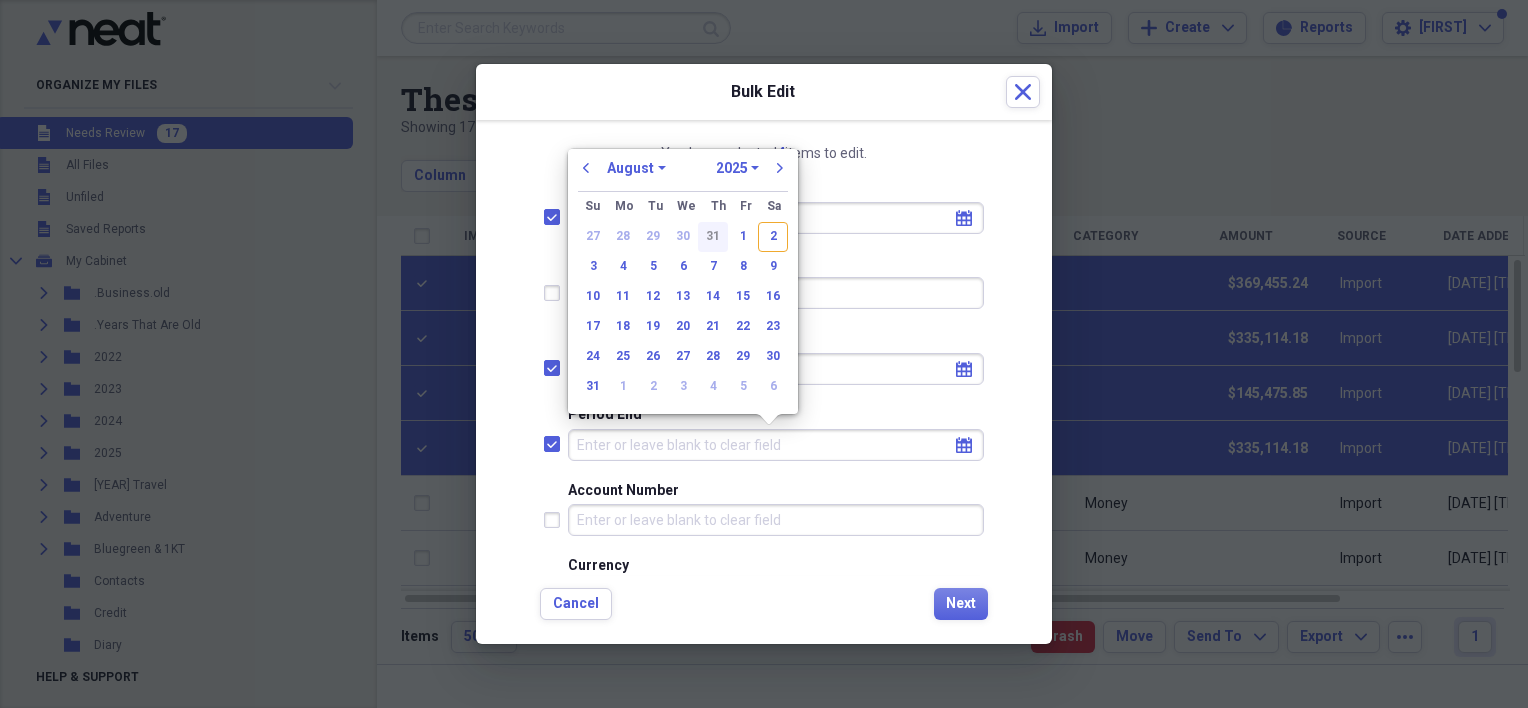 checkbox on "true" 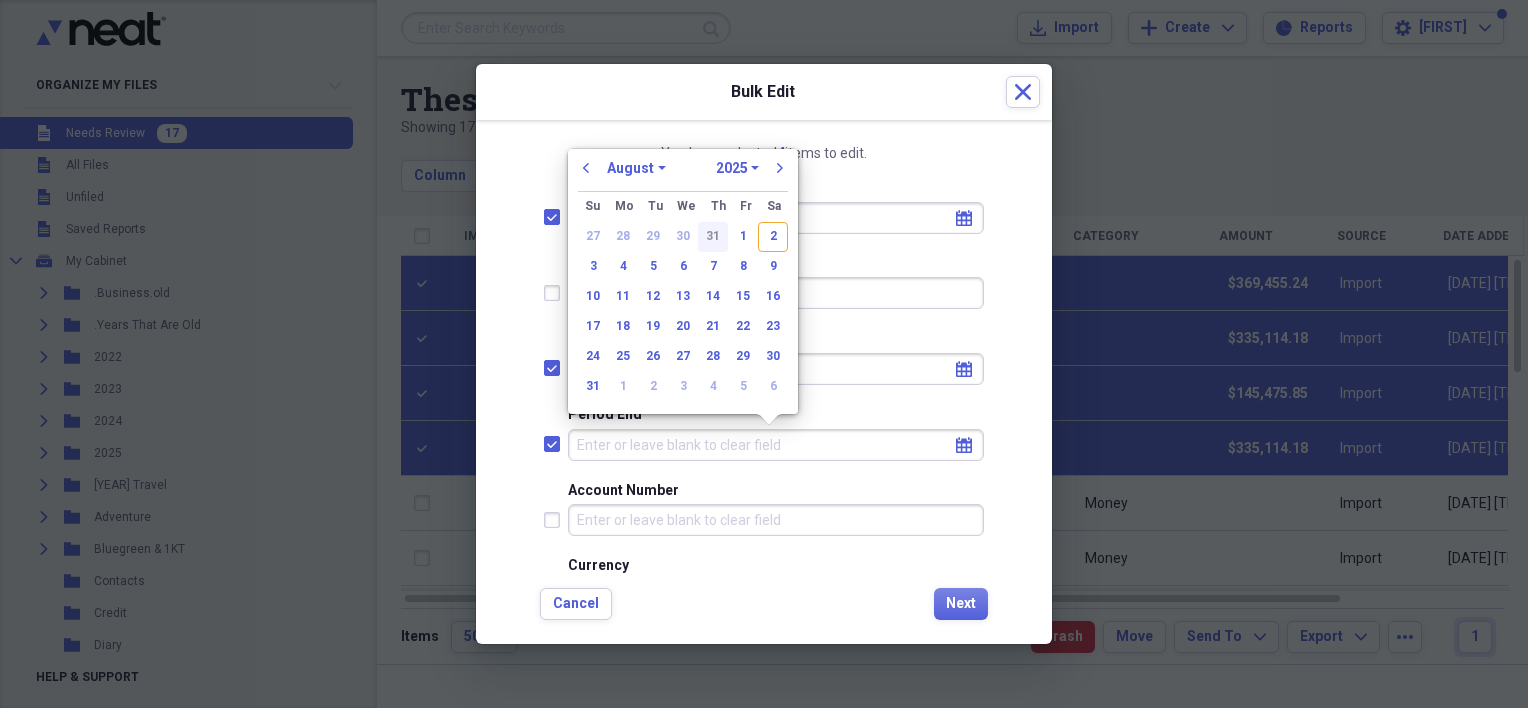 type on "07/31/2025" 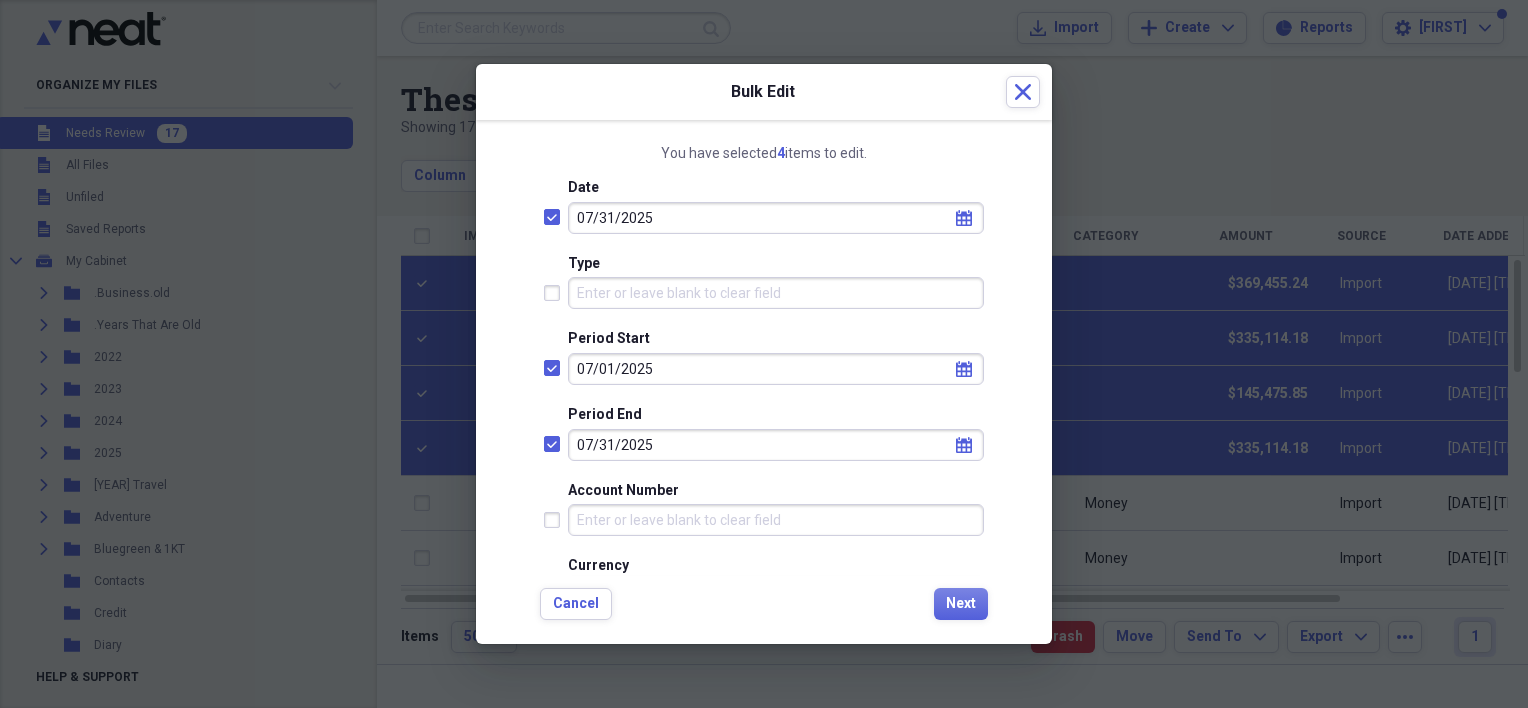 scroll, scrollTop: 444, scrollLeft: 0, axis: vertical 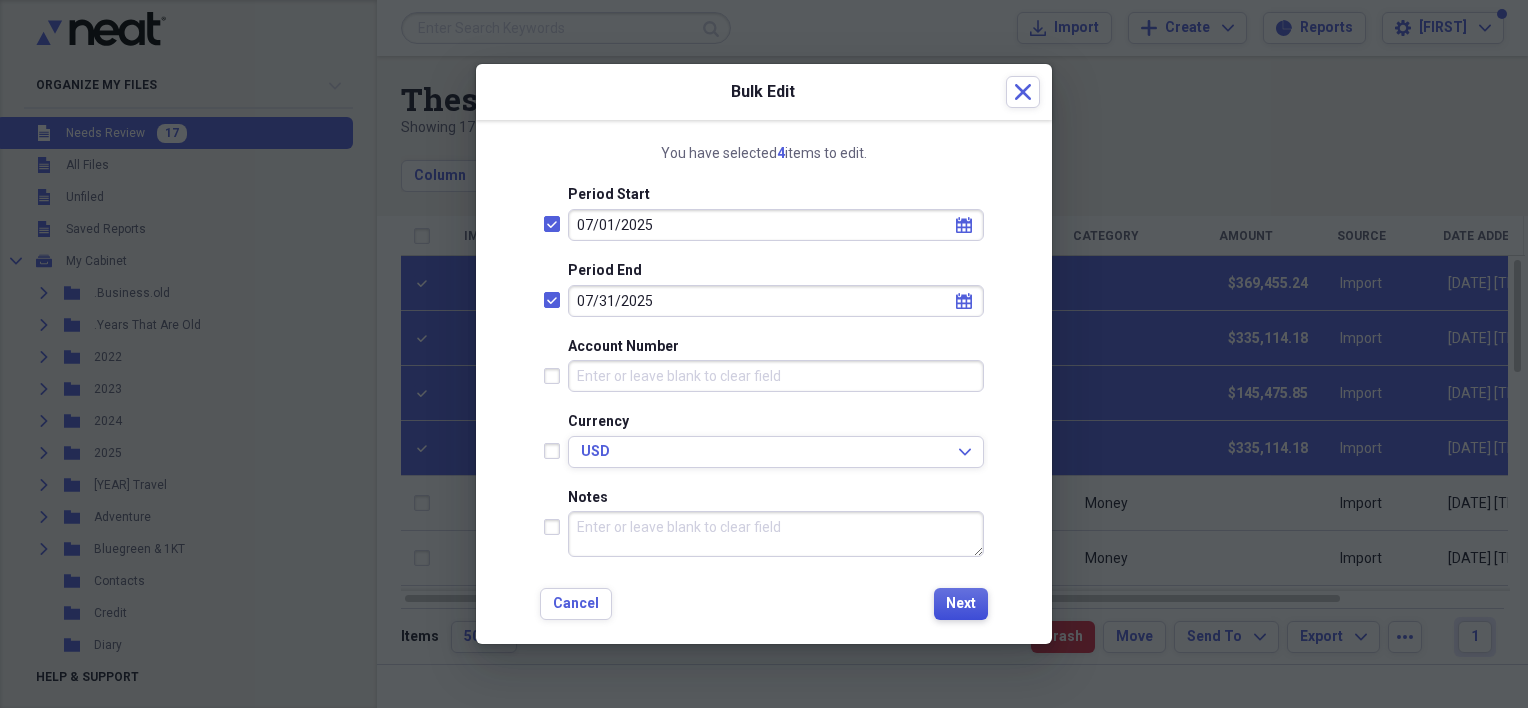 click on "Next" at bounding box center [961, 604] 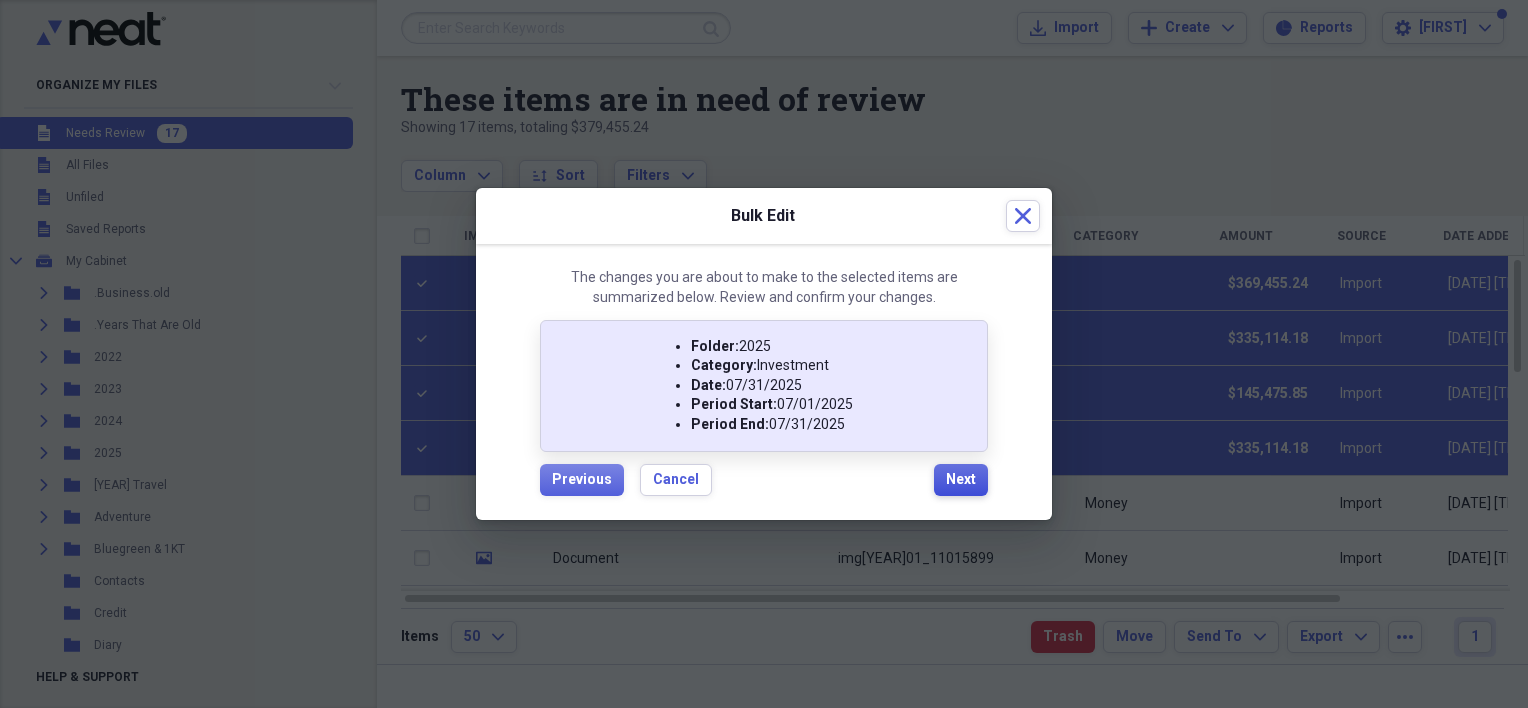 click on "Next" at bounding box center (961, 480) 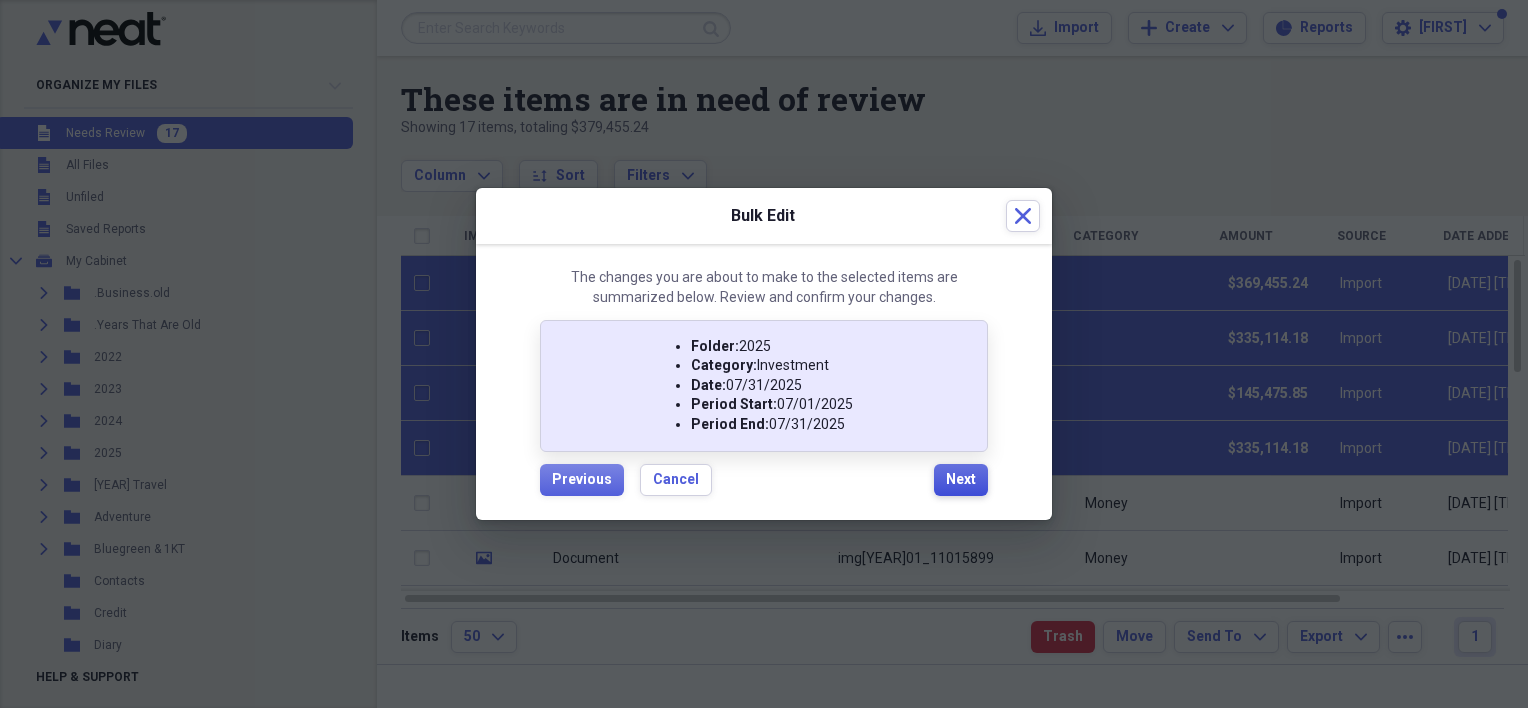 checkbox on "false" 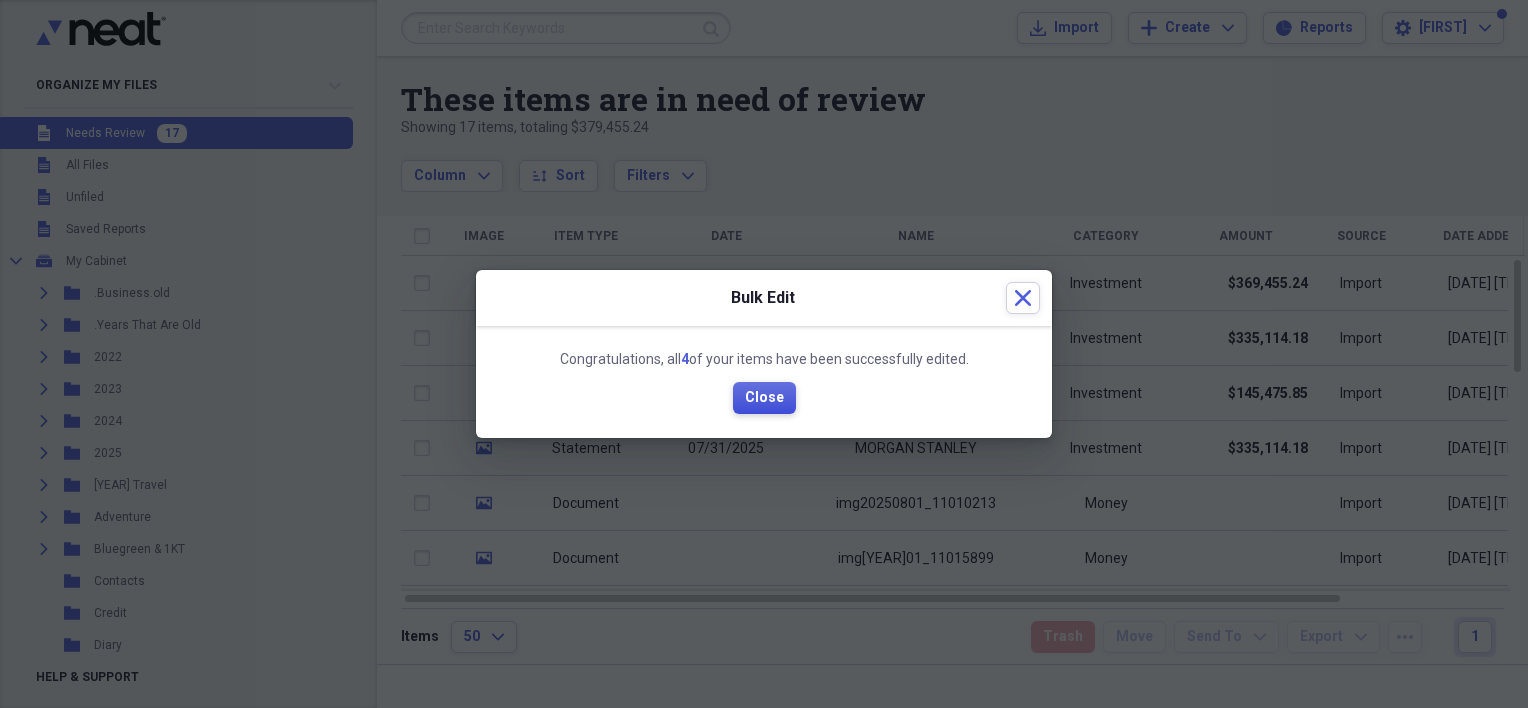 click on "Close" at bounding box center (764, 398) 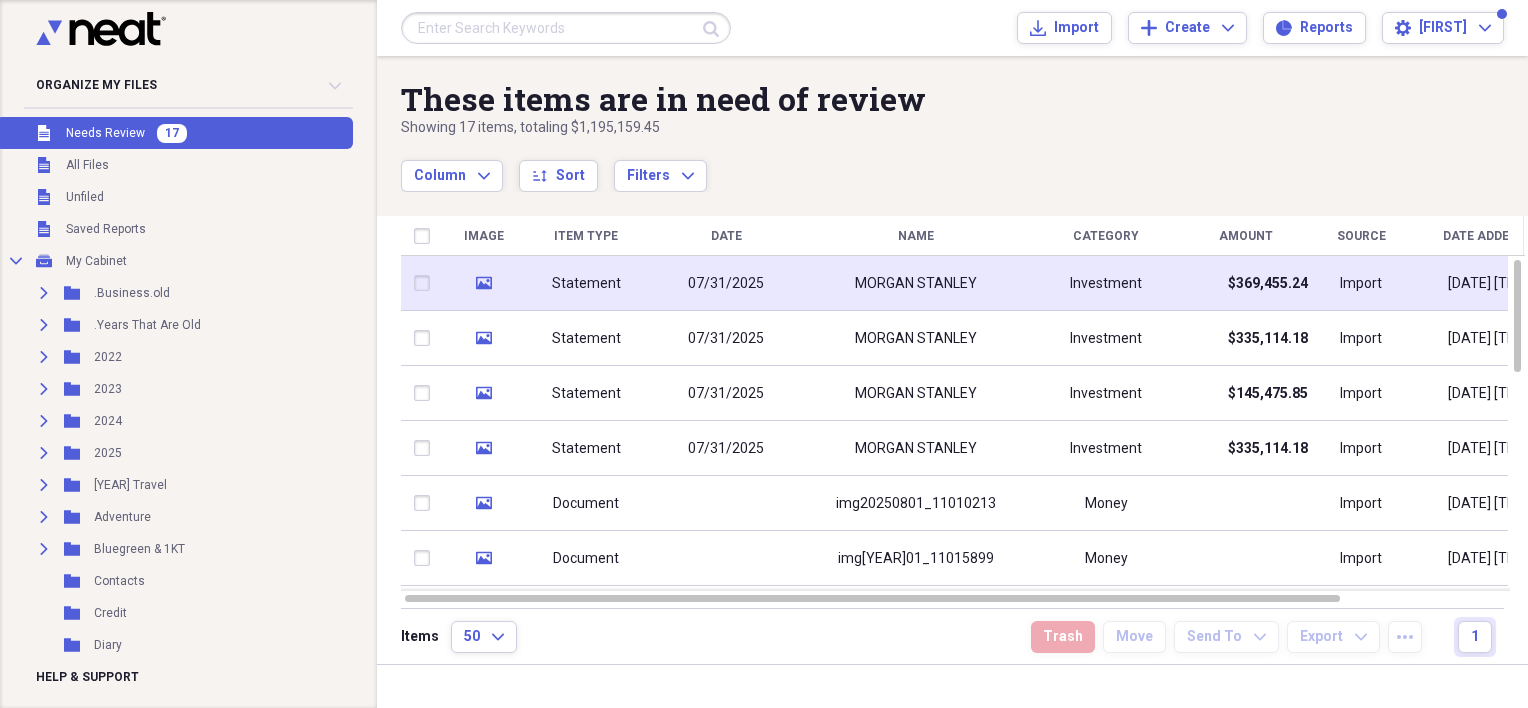 click on "07/31/2025" at bounding box center (726, 284) 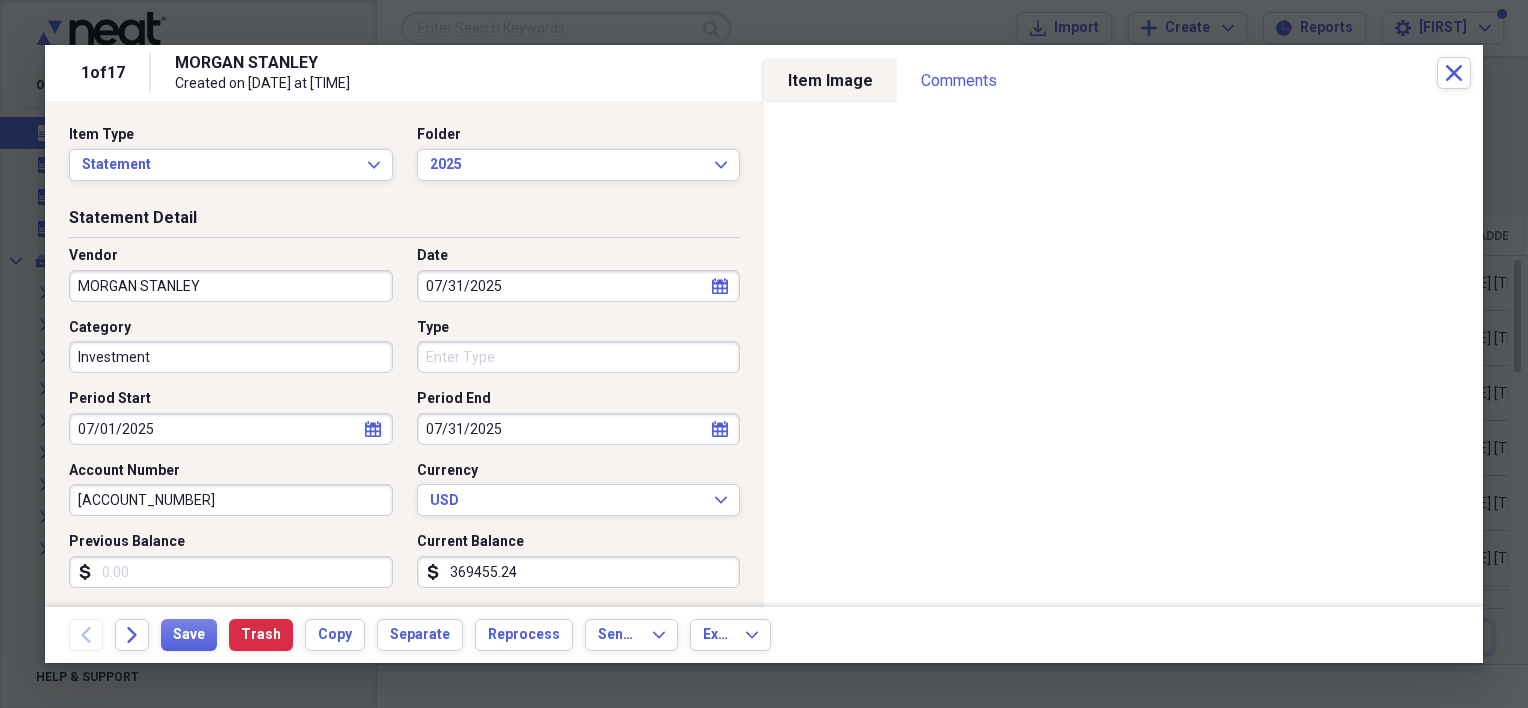 click on "MORGAN STANLEY" at bounding box center (231, 286) 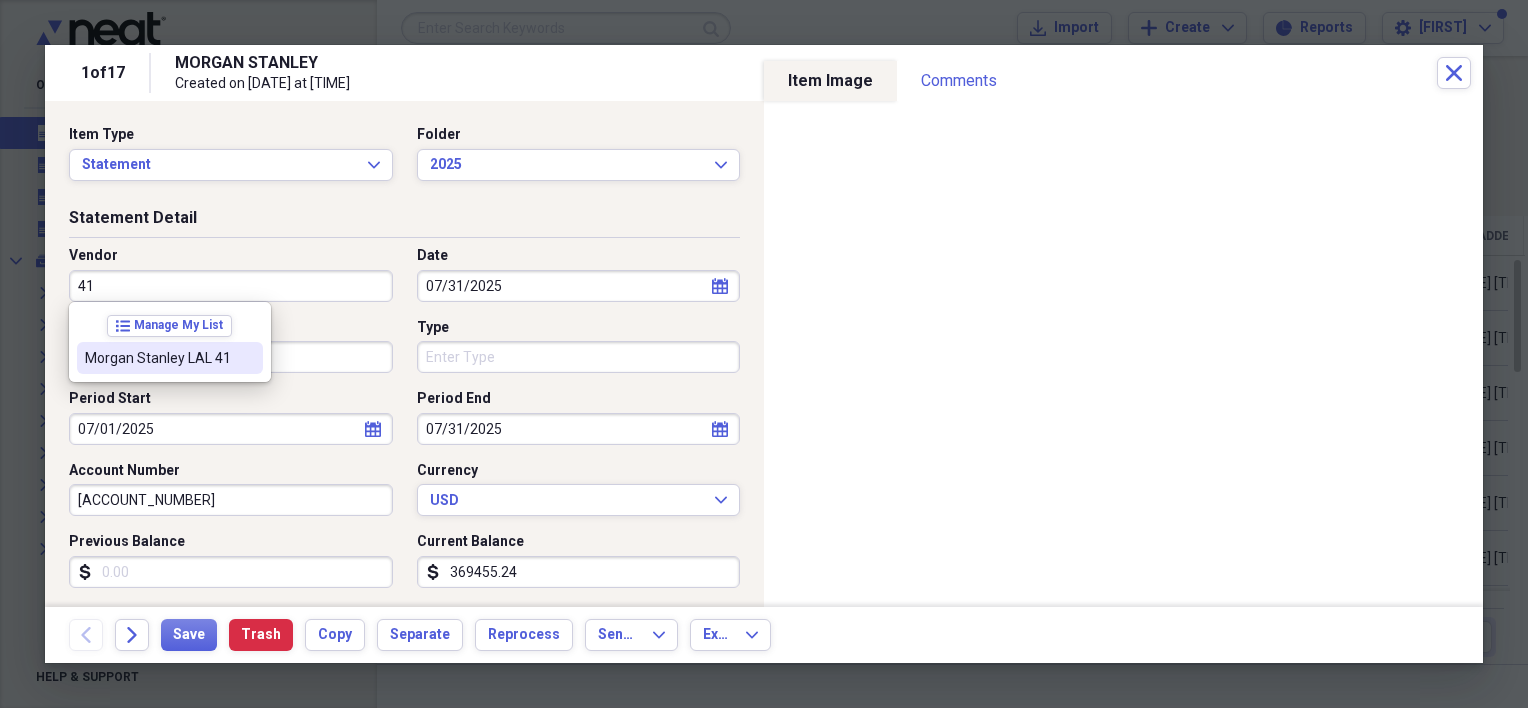 click on "Morgan Stanley LAL 41" at bounding box center [158, 358] 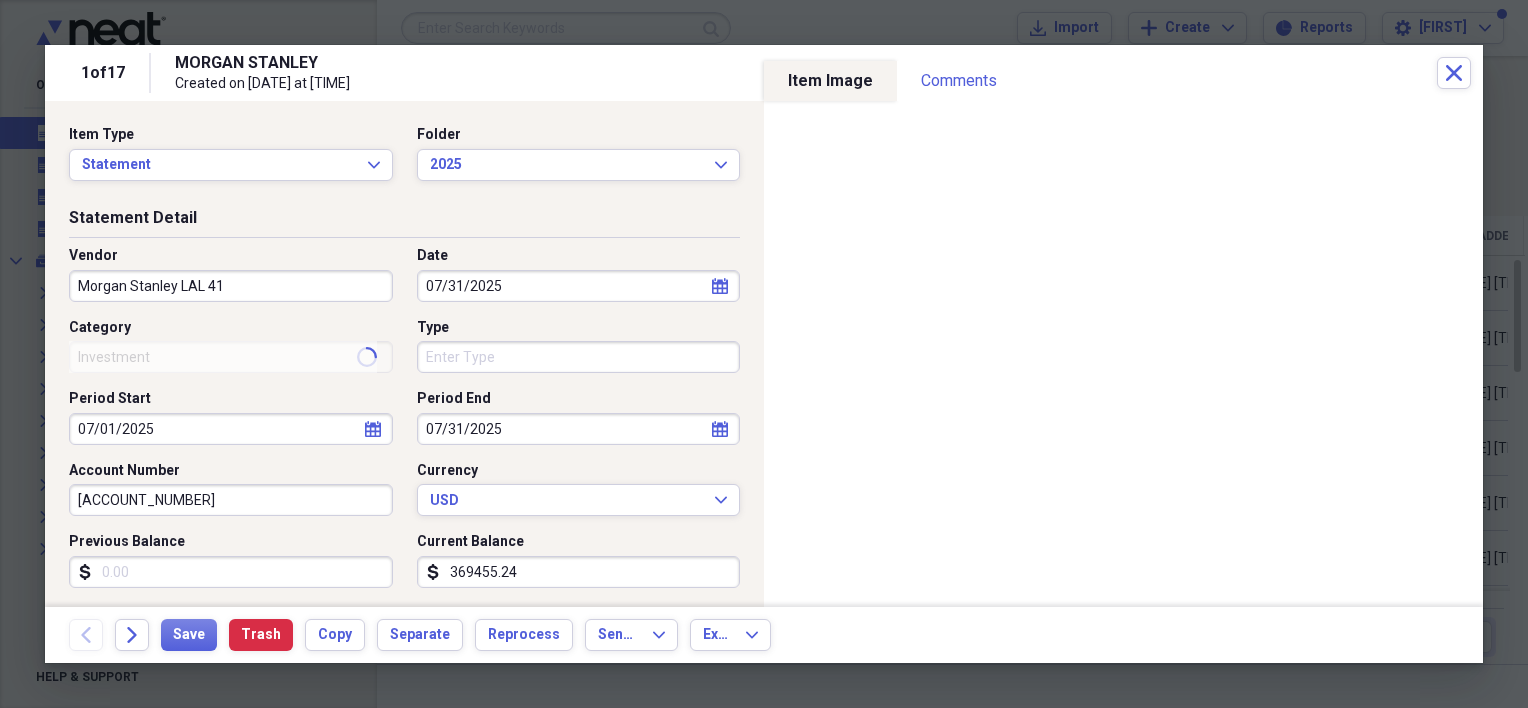 type on "[BRAND]" 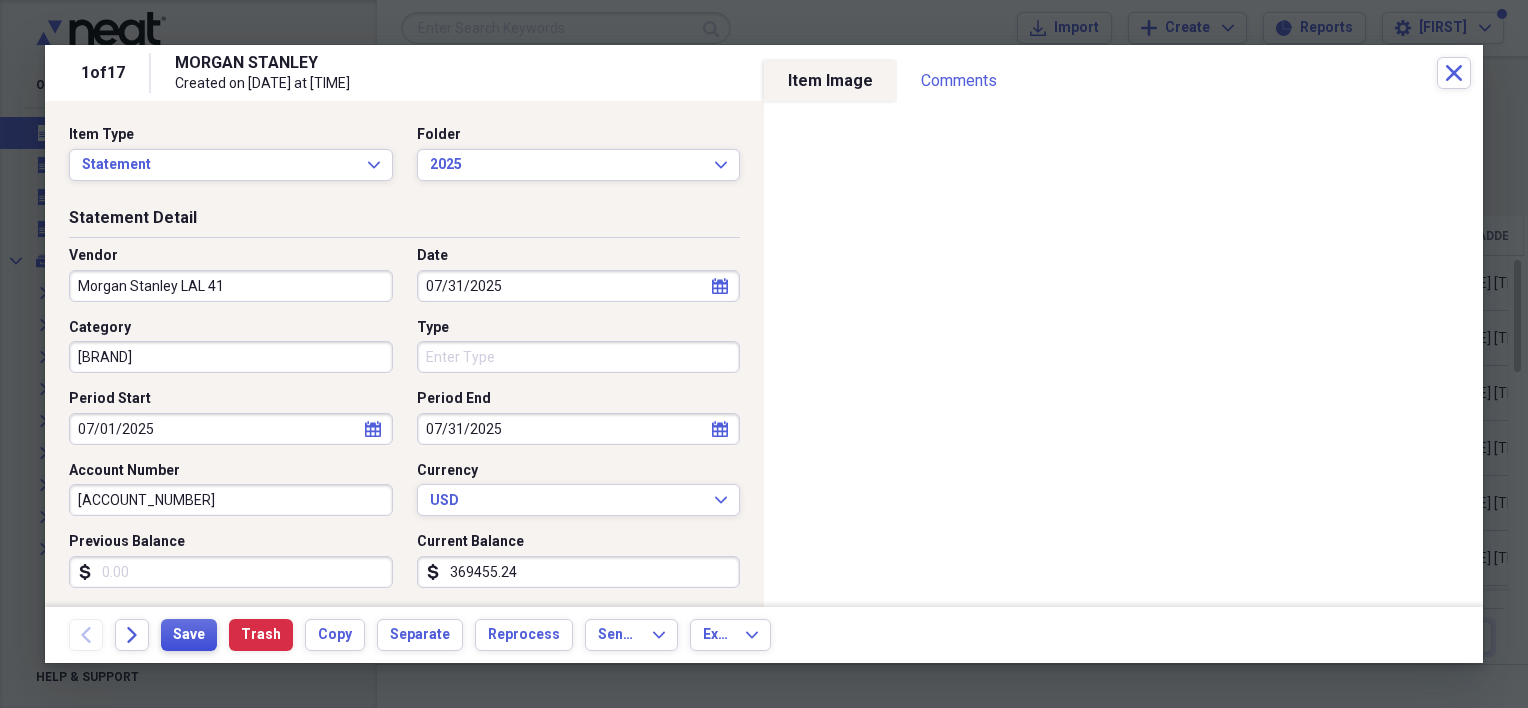 click on "Save" at bounding box center (189, 635) 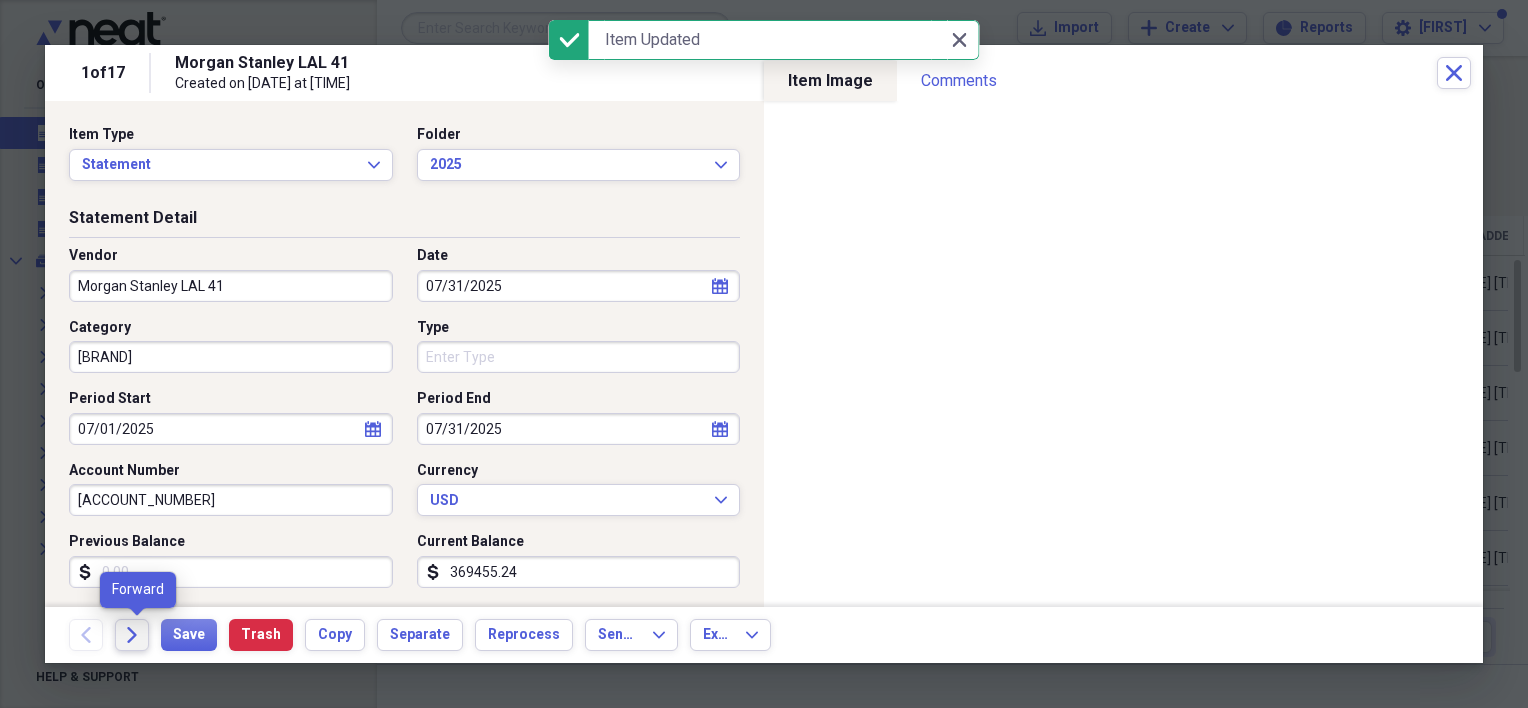 click 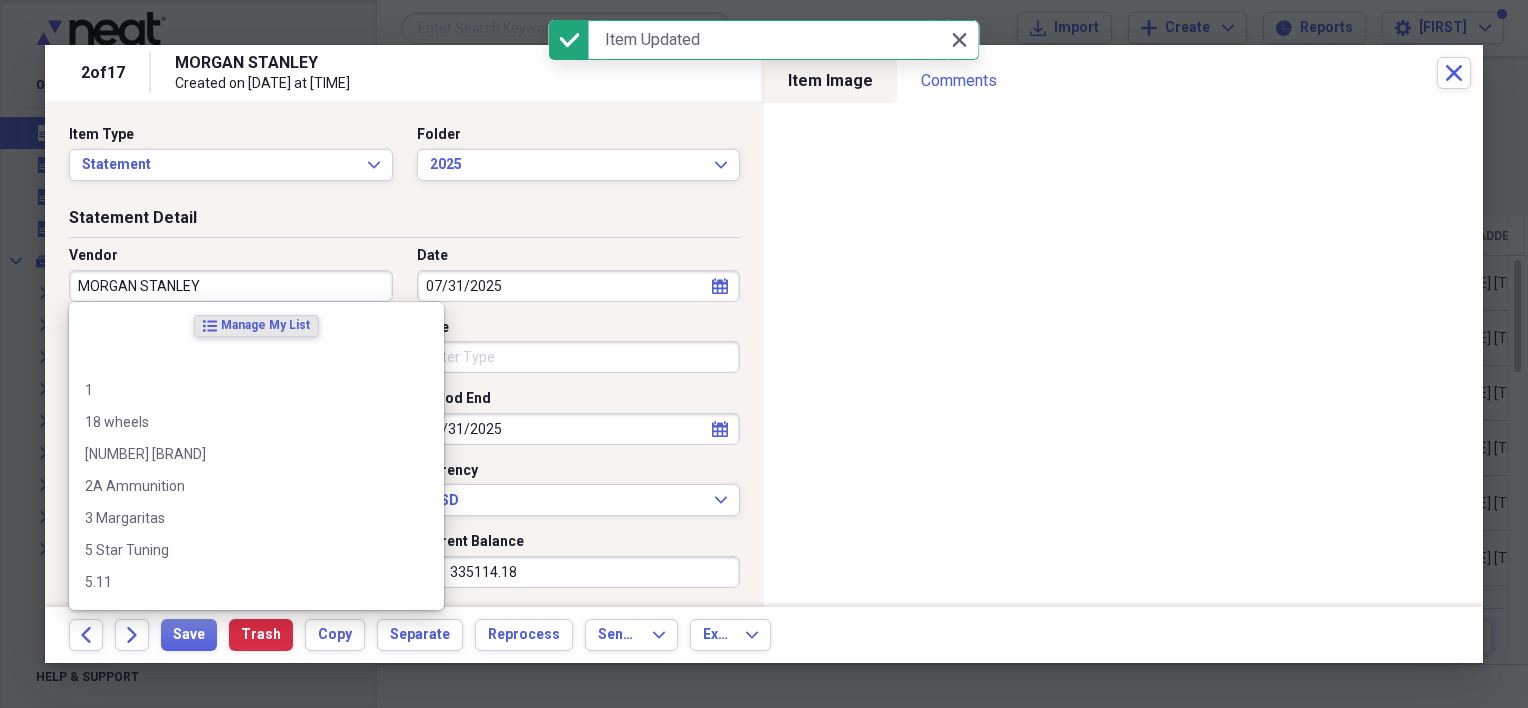 click on "MORGAN STANLEY" at bounding box center (231, 286) 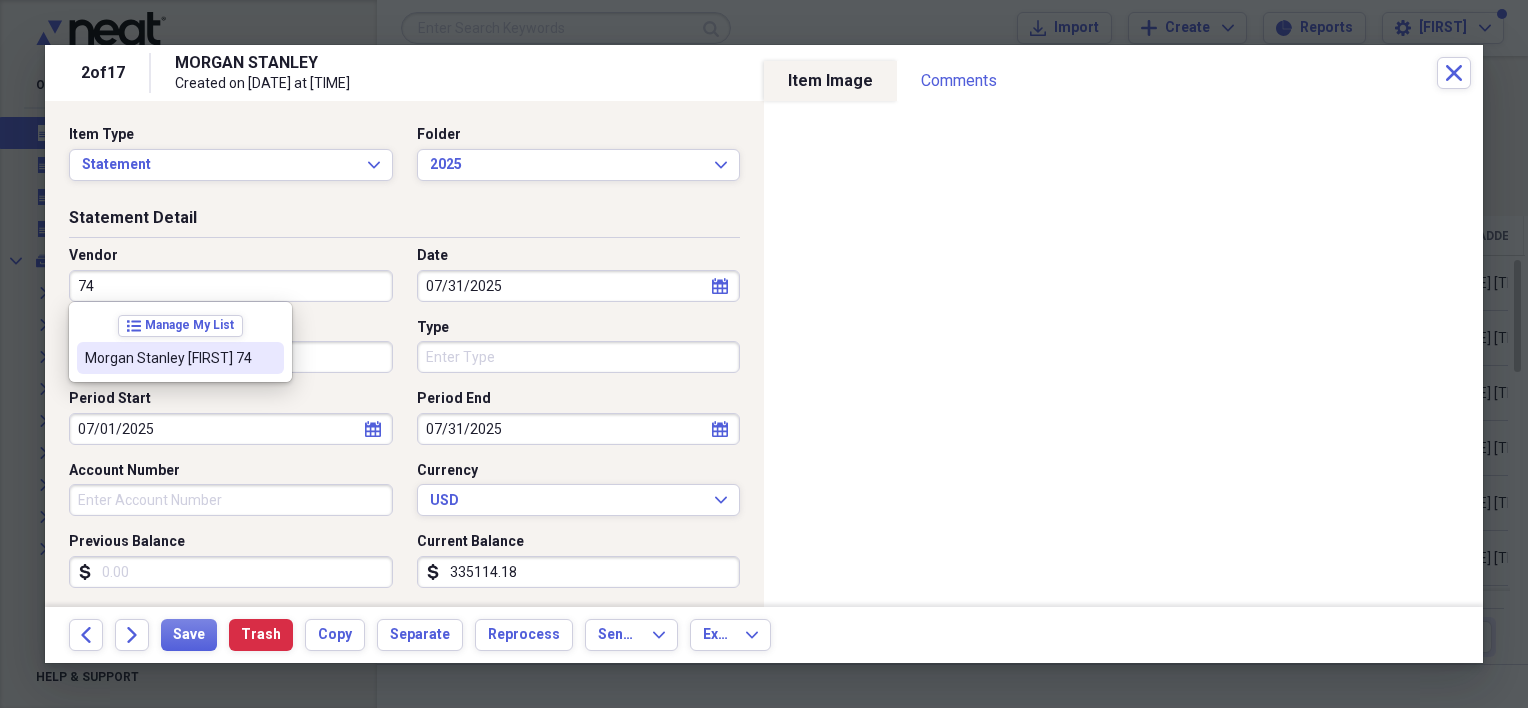 click on "Morgan Stanley [FIRST] 74" at bounding box center (168, 358) 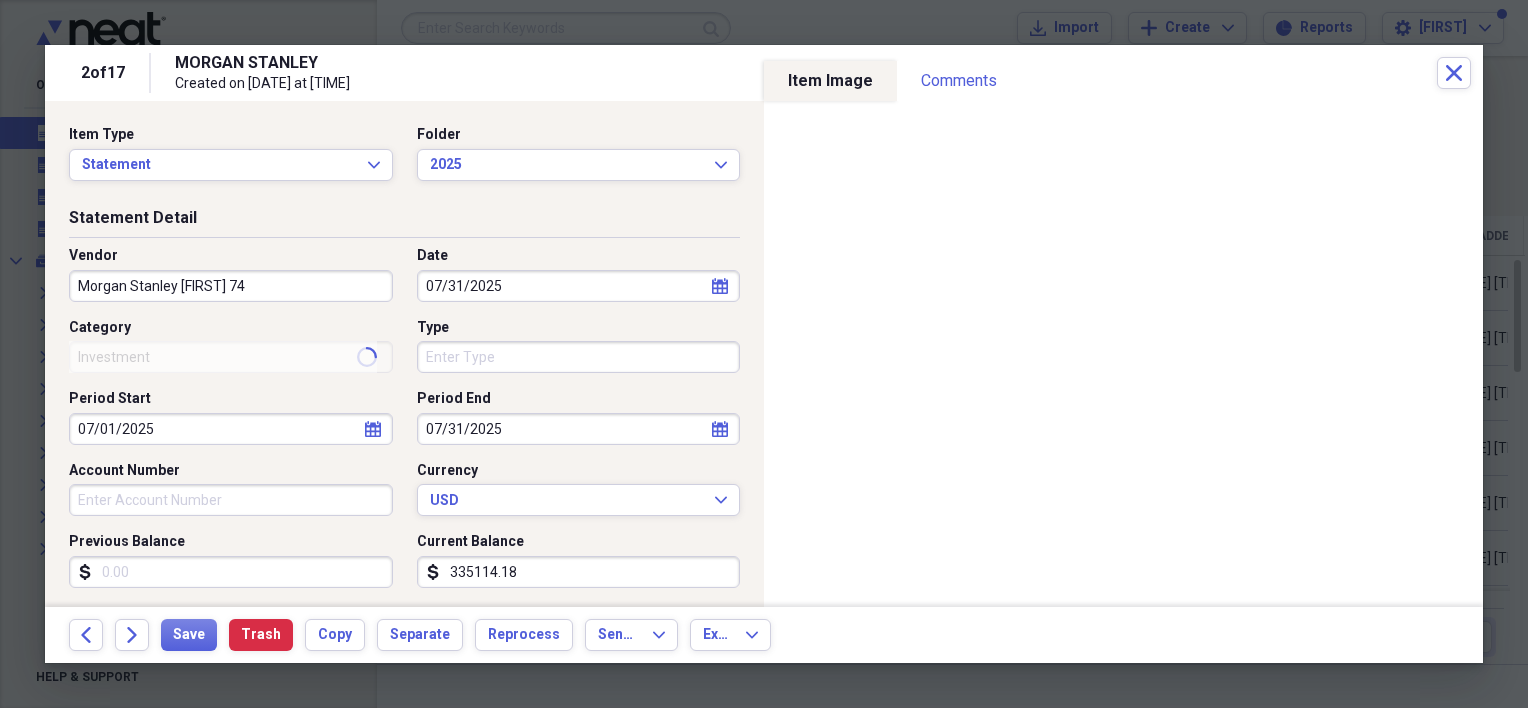type on "[FIRST]'s Trust" 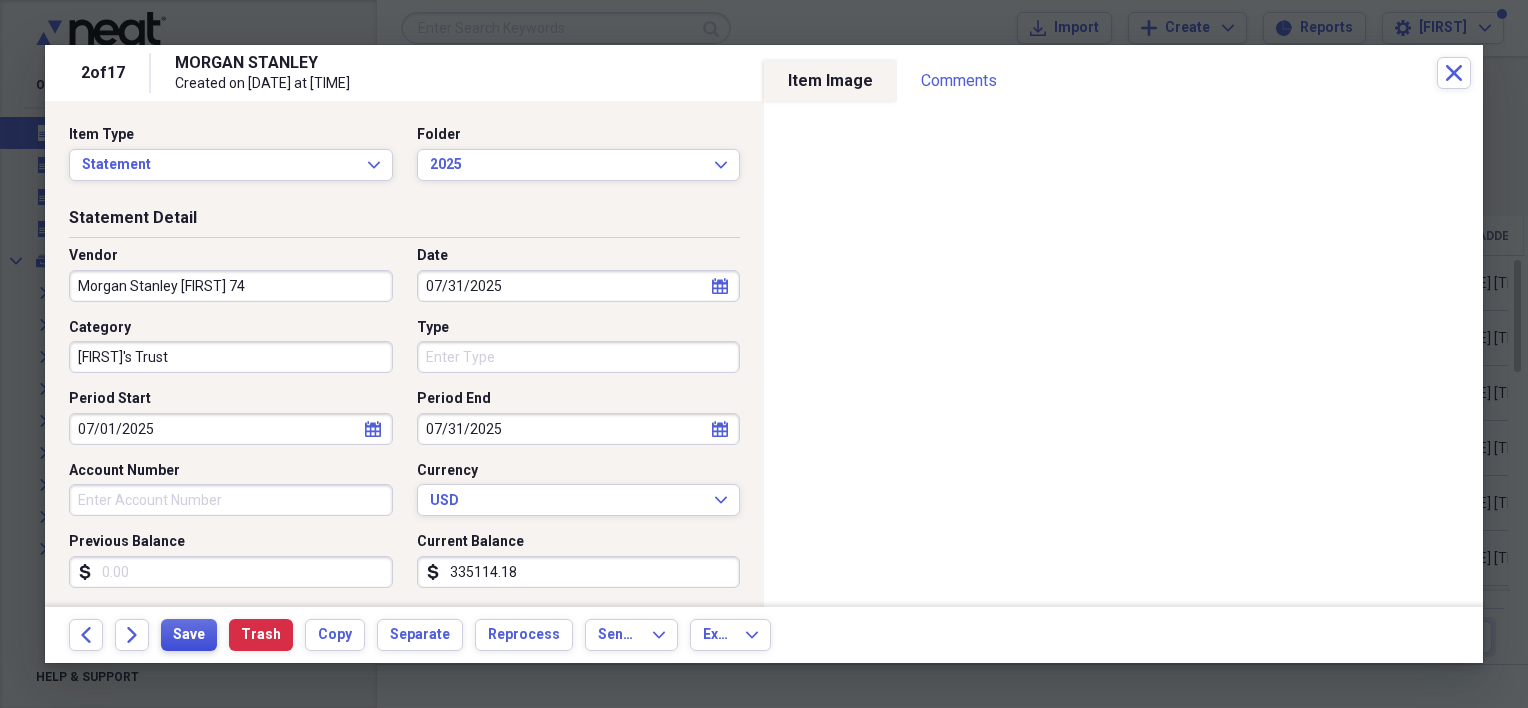 click on "Save" at bounding box center [189, 635] 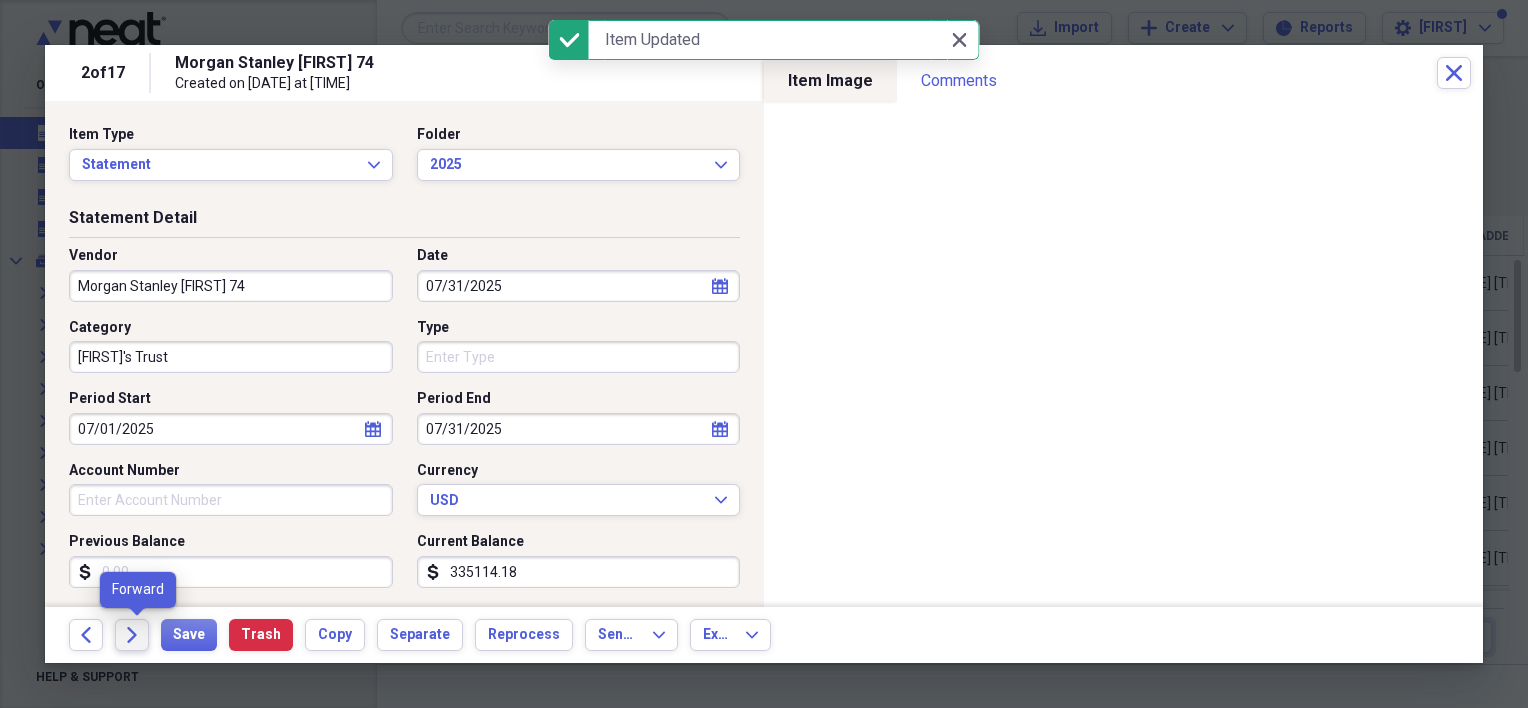 click on "Forward" 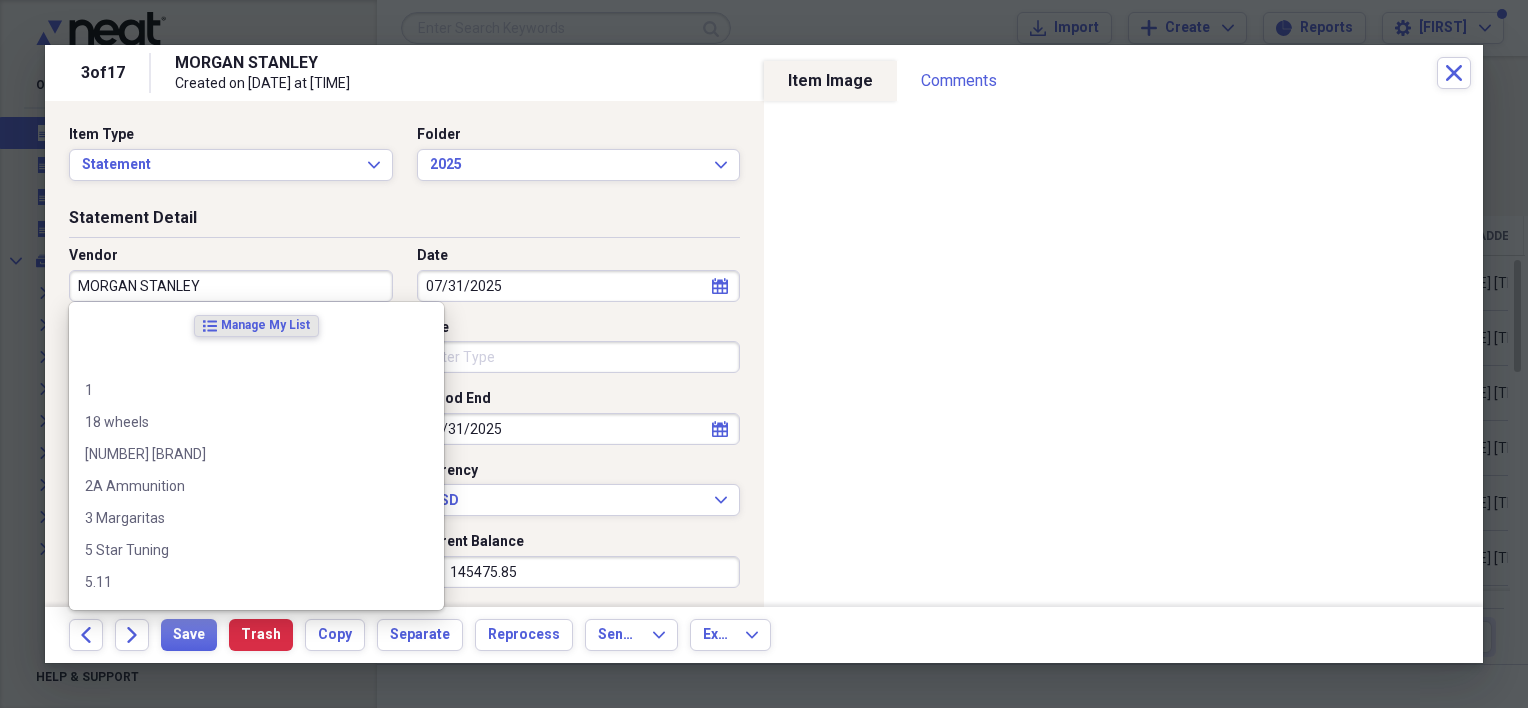 click on "MORGAN STANLEY" at bounding box center [231, 286] 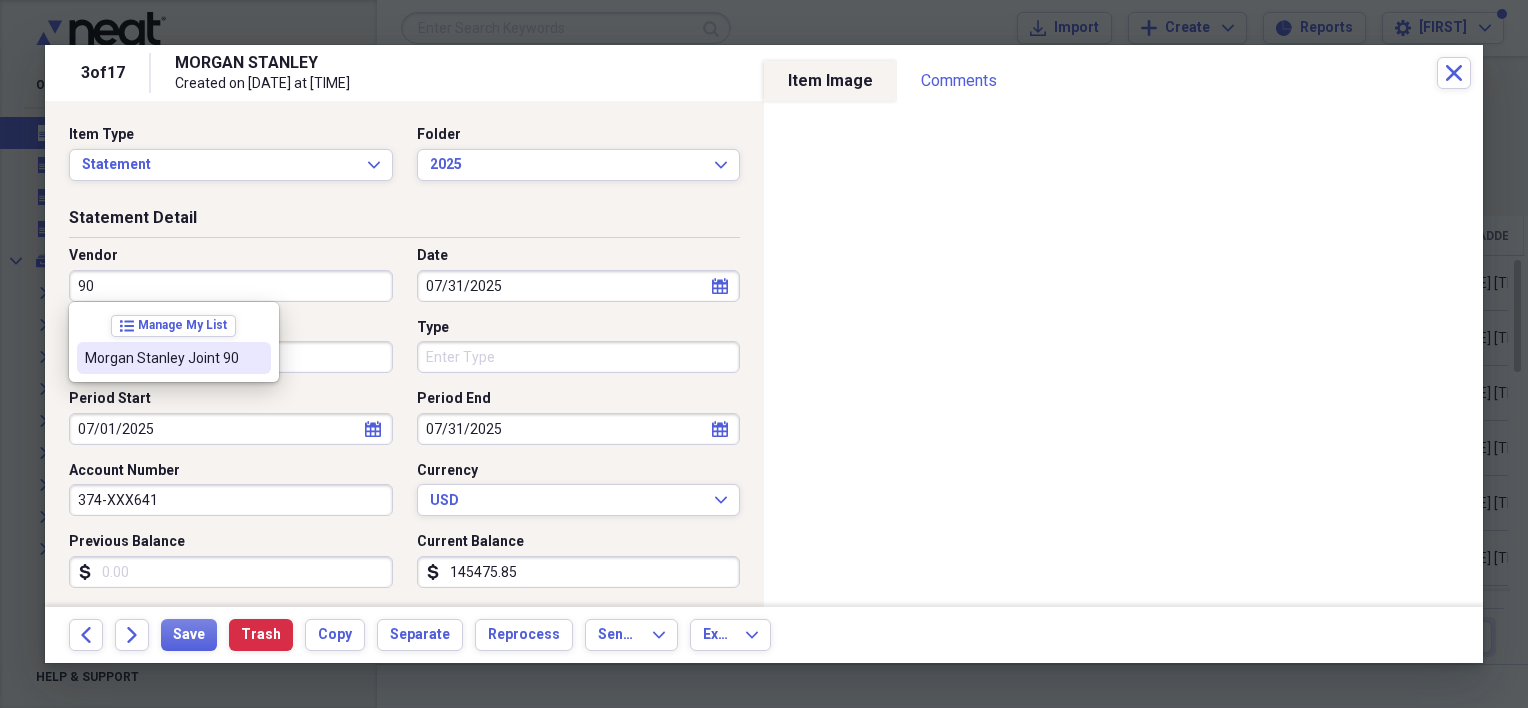 click on "Morgan Stanley Joint 90" at bounding box center (174, 358) 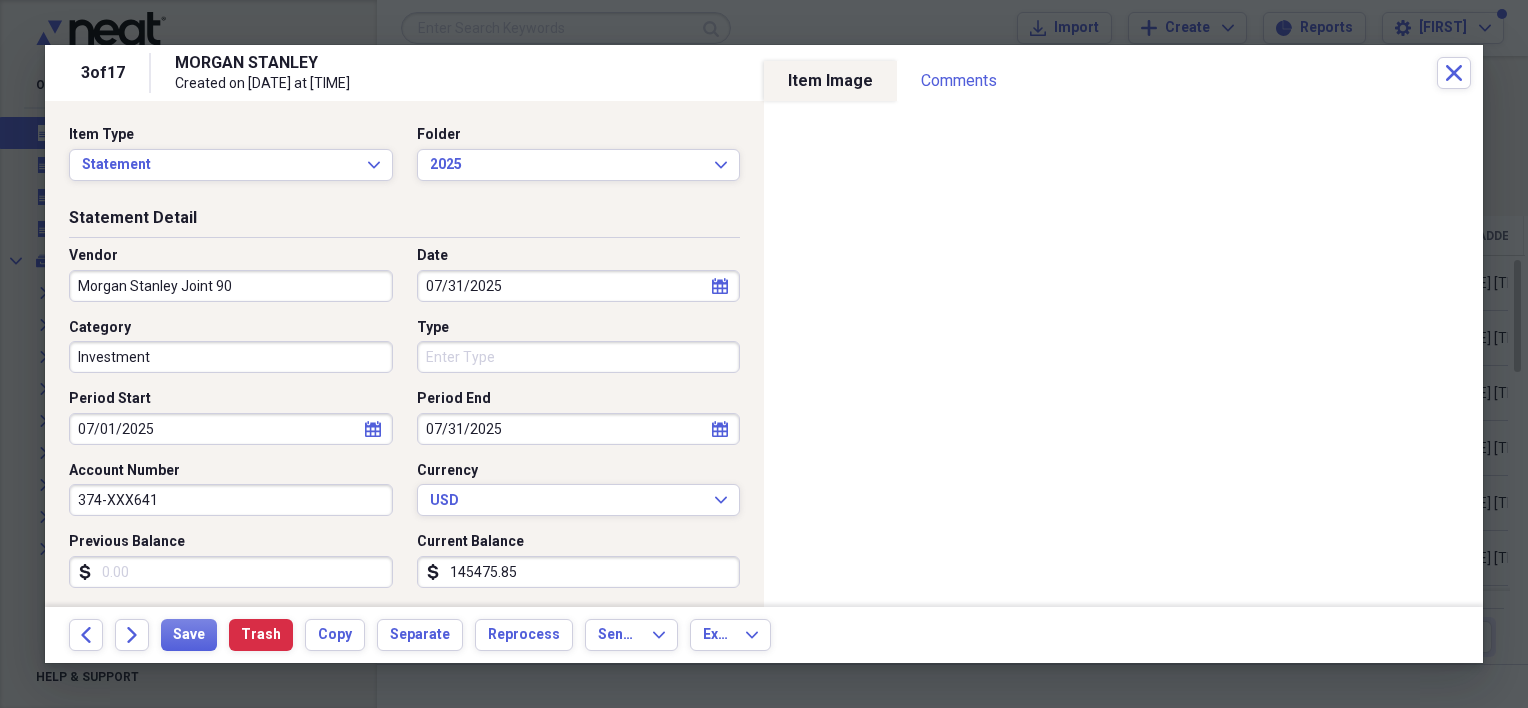 click on "145475.85" at bounding box center (579, 572) 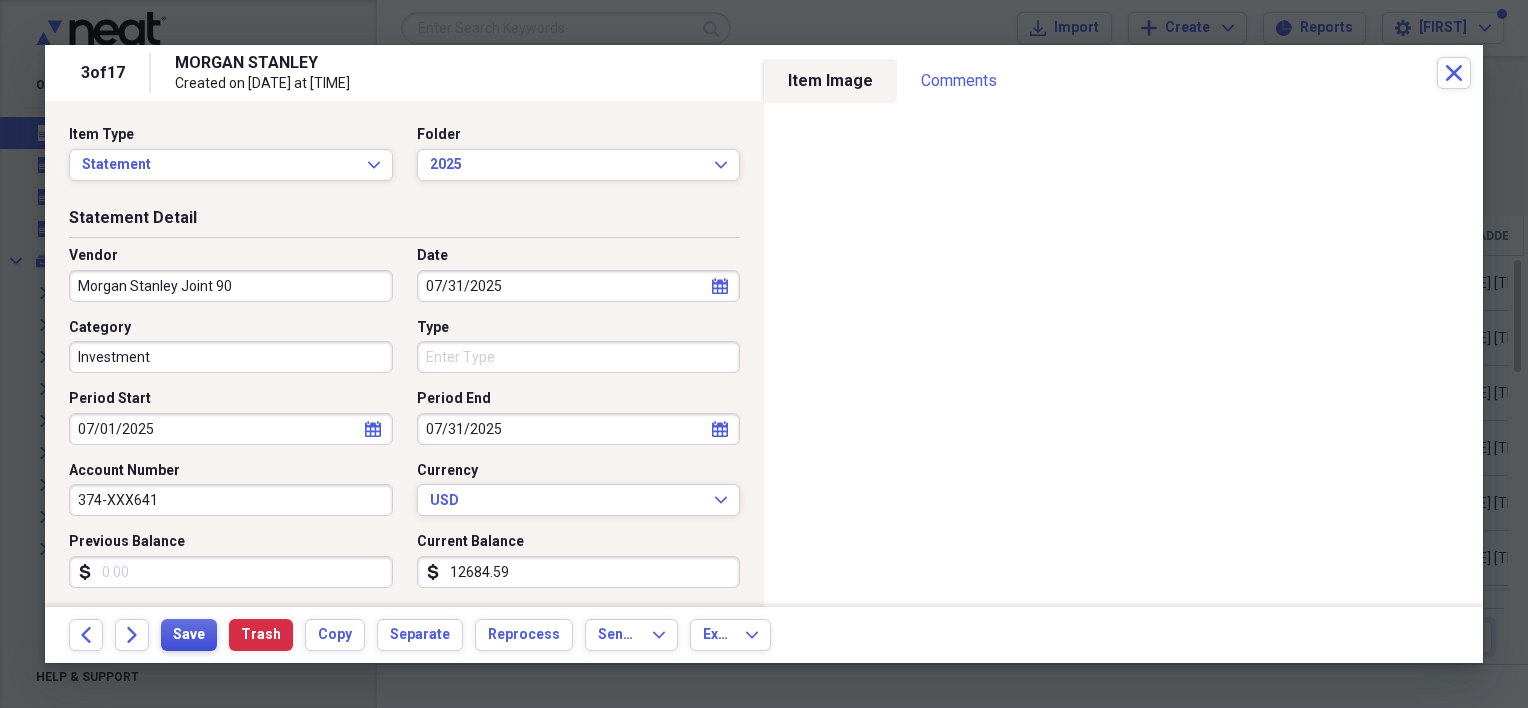 type on "12684.59" 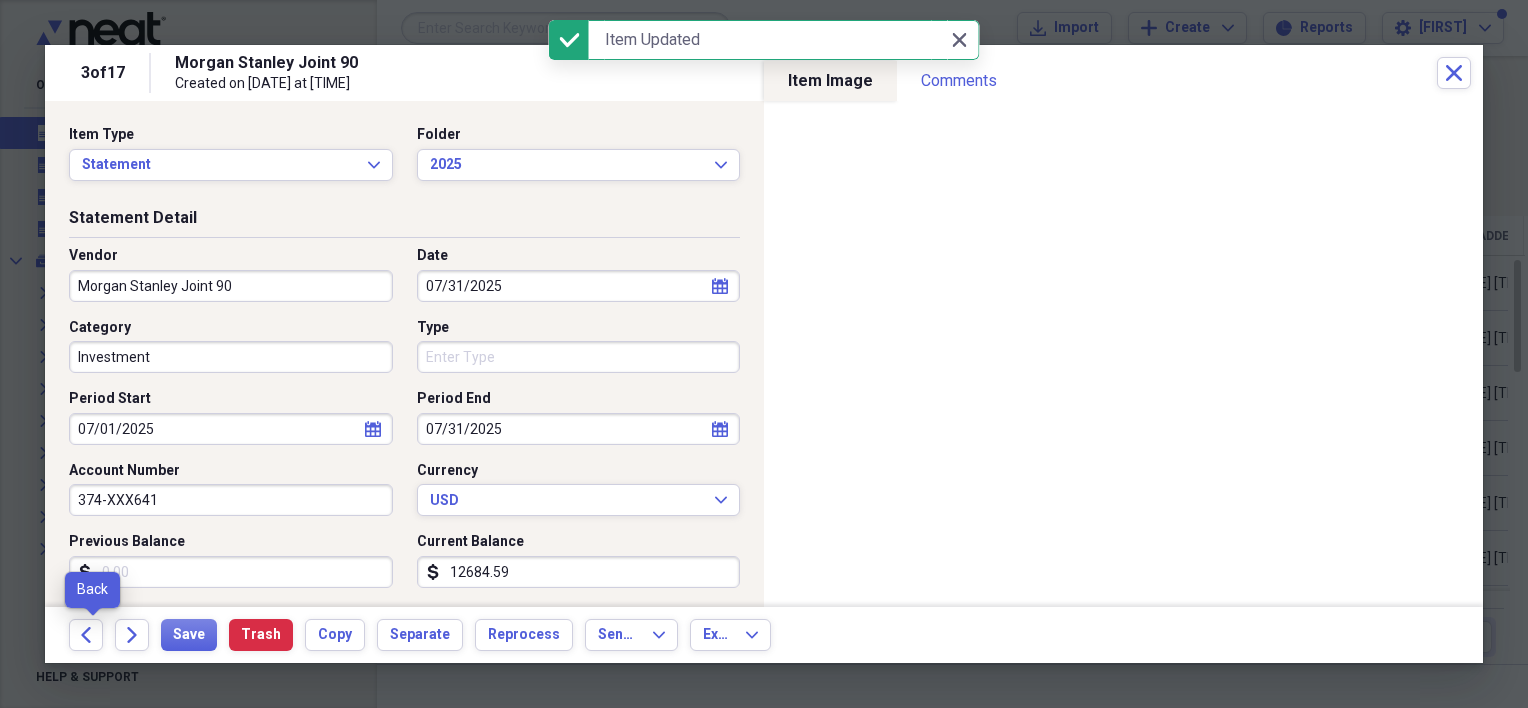 click on "Back" at bounding box center (92, 635) 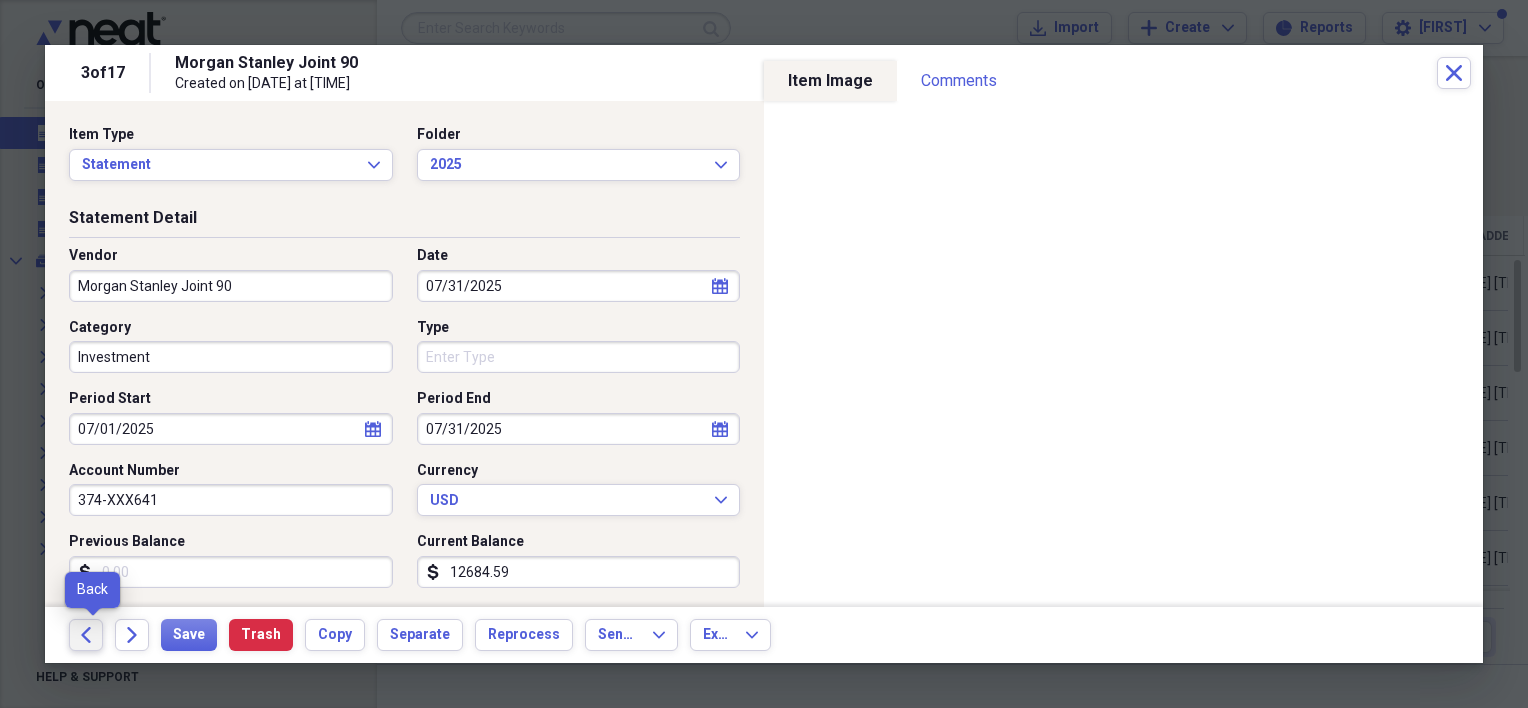 click on "Back" 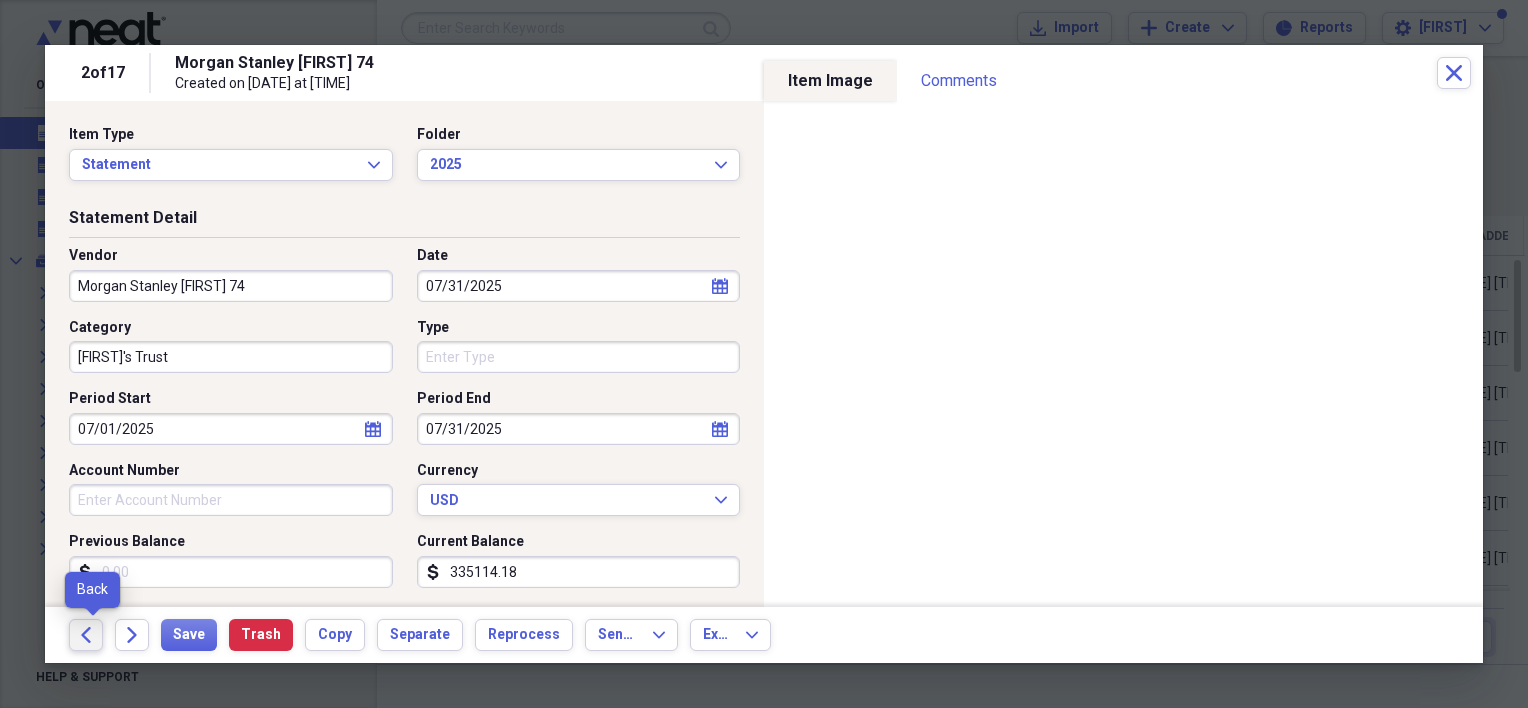 click on "Back" 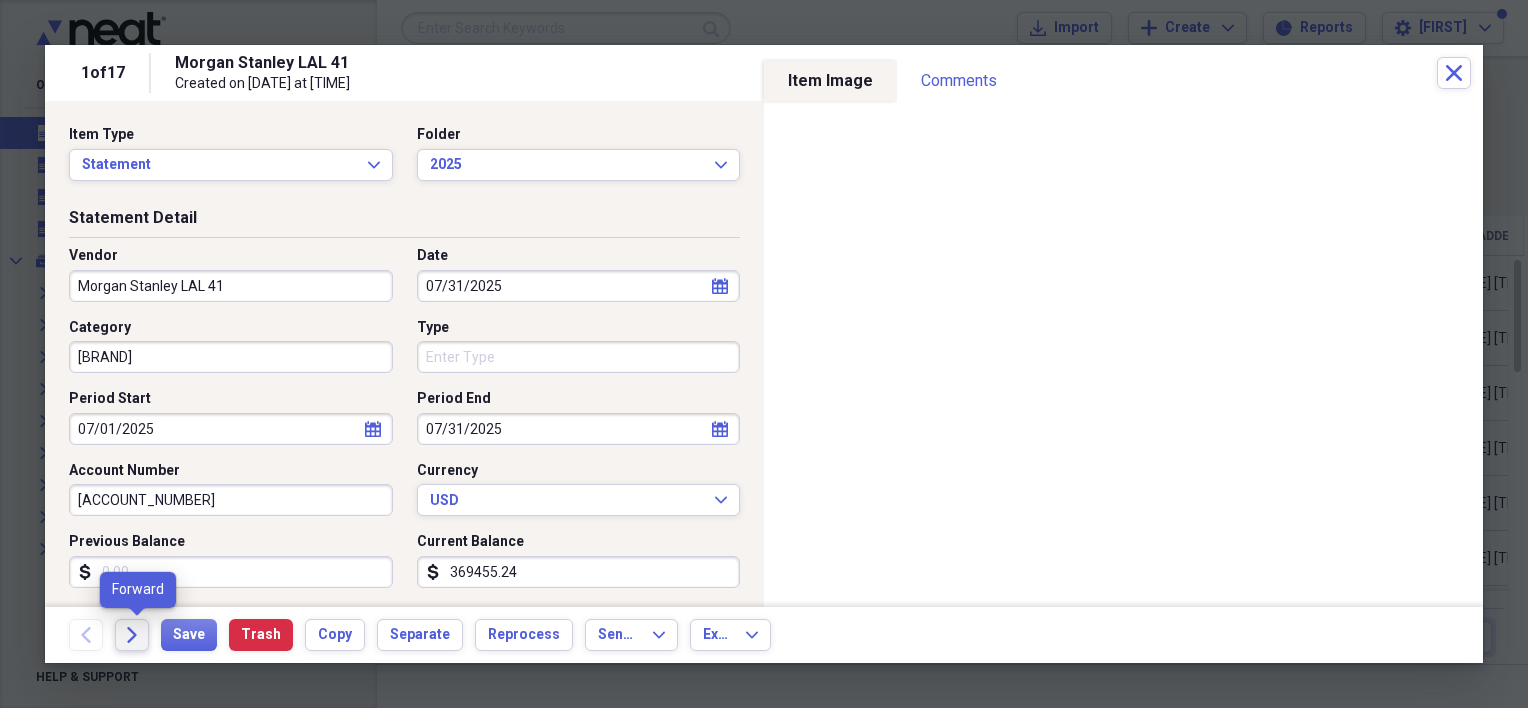 click on "Forward" at bounding box center (132, 635) 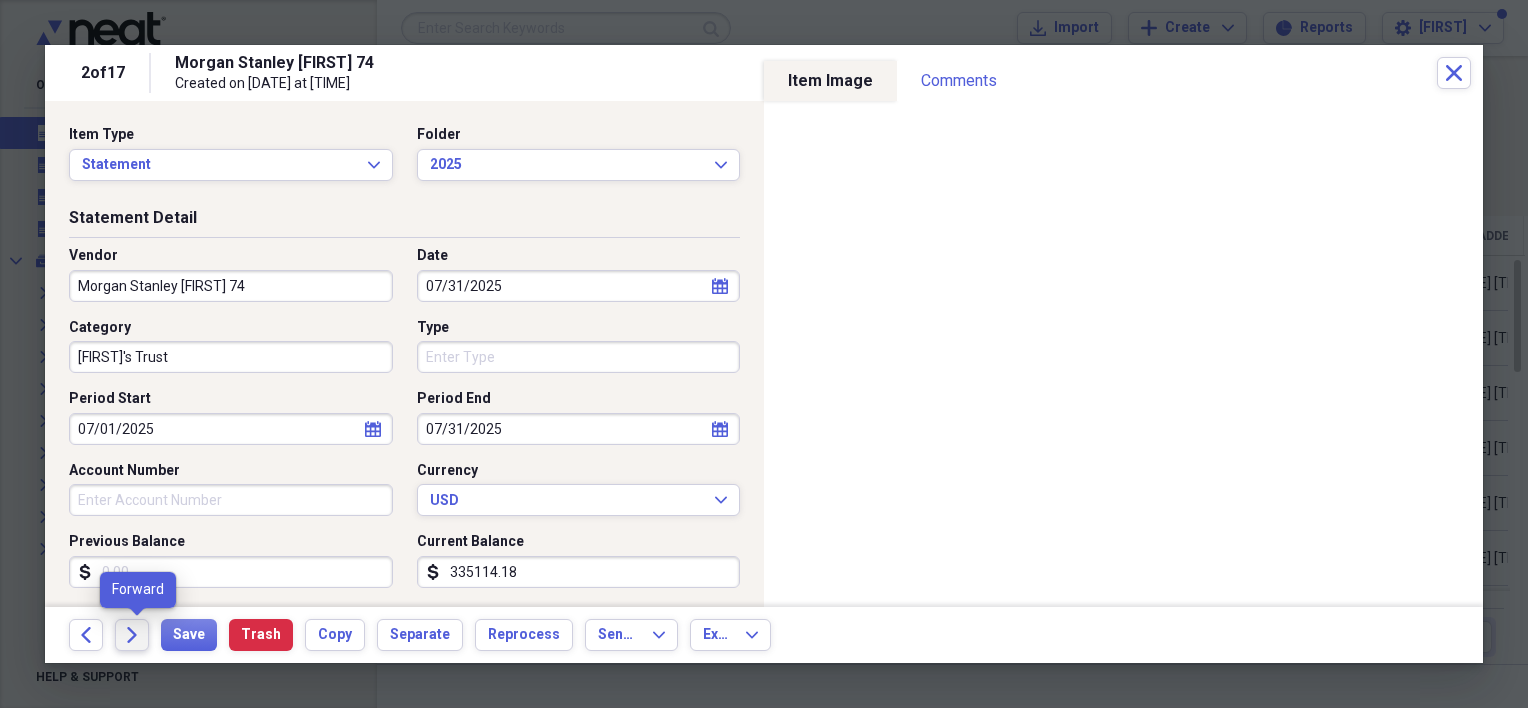 click on "Forward" at bounding box center (132, 635) 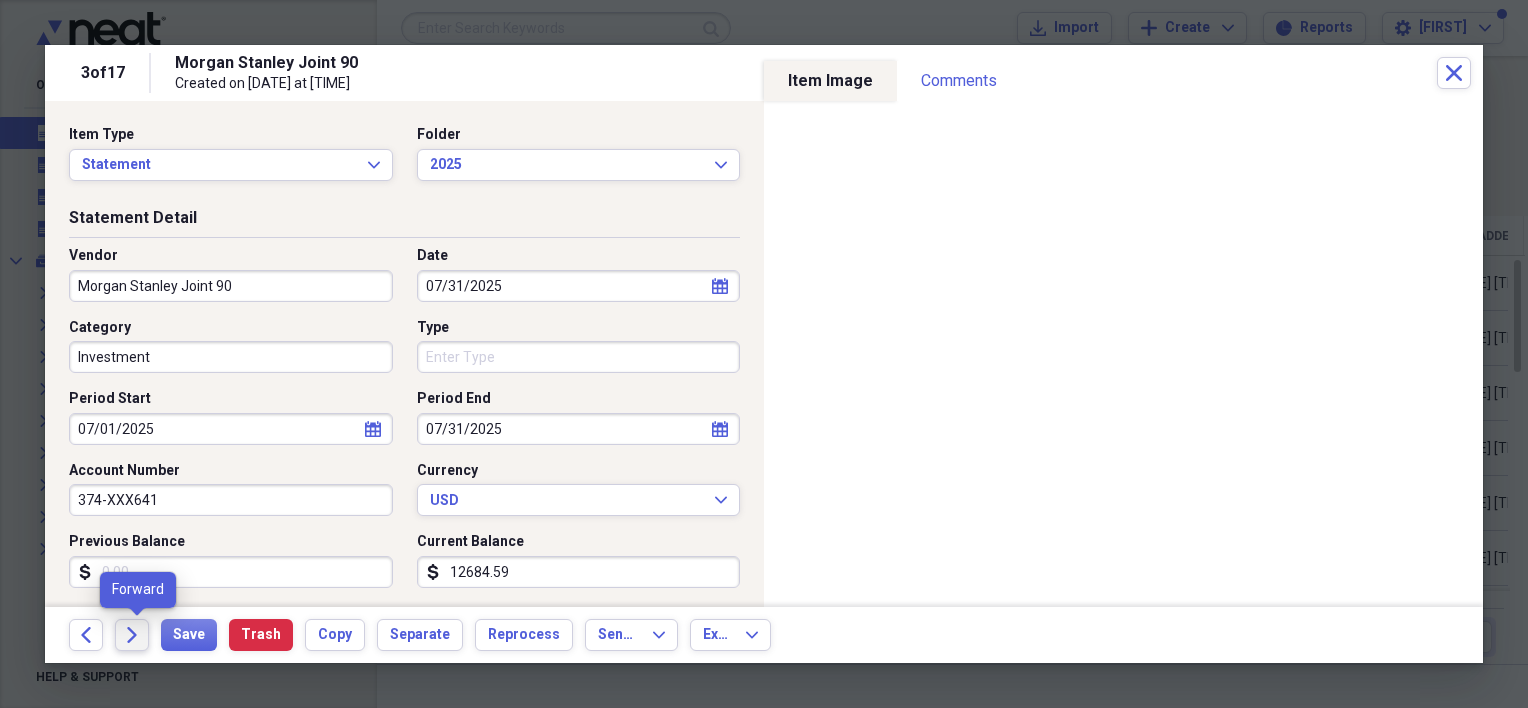 click on "Forward" at bounding box center [132, 635] 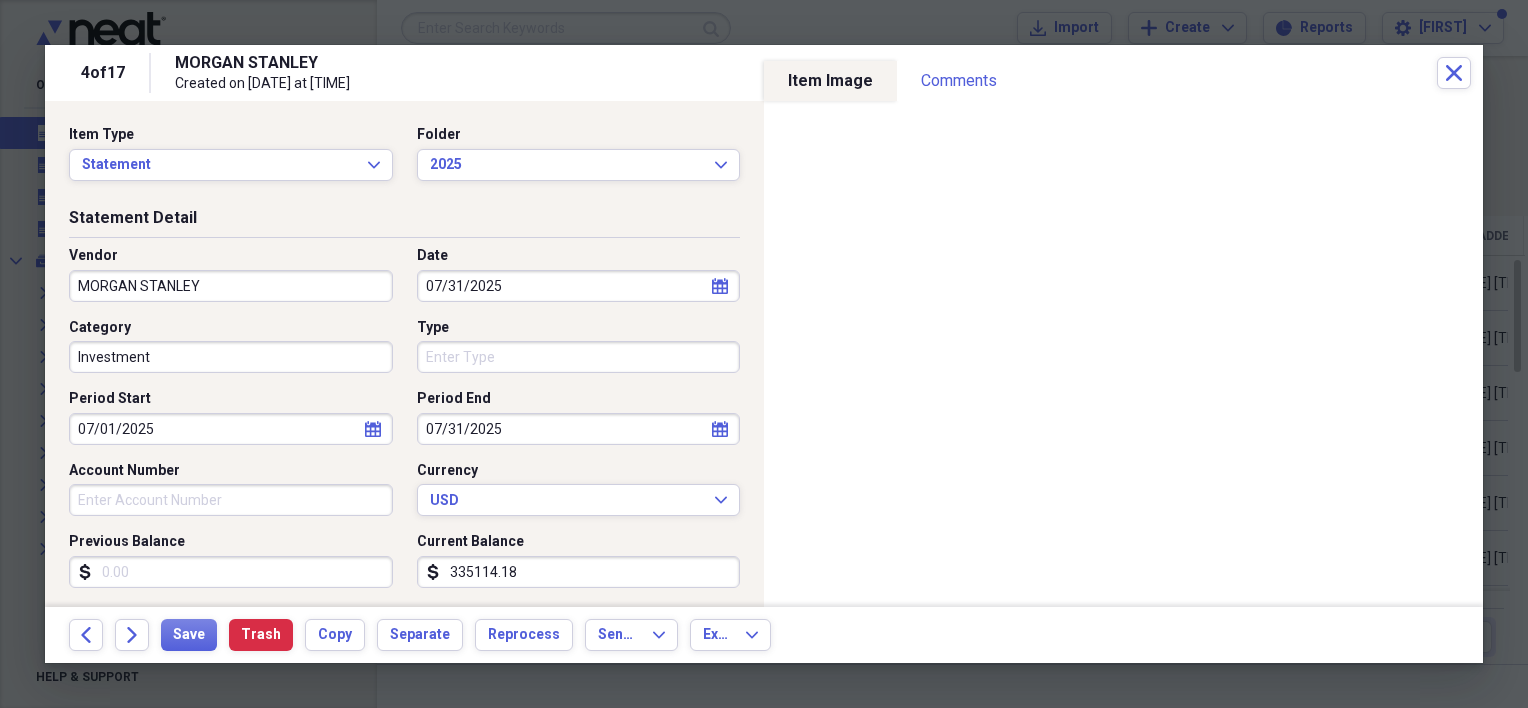 click on "MORGAN STANLEY" at bounding box center [231, 286] 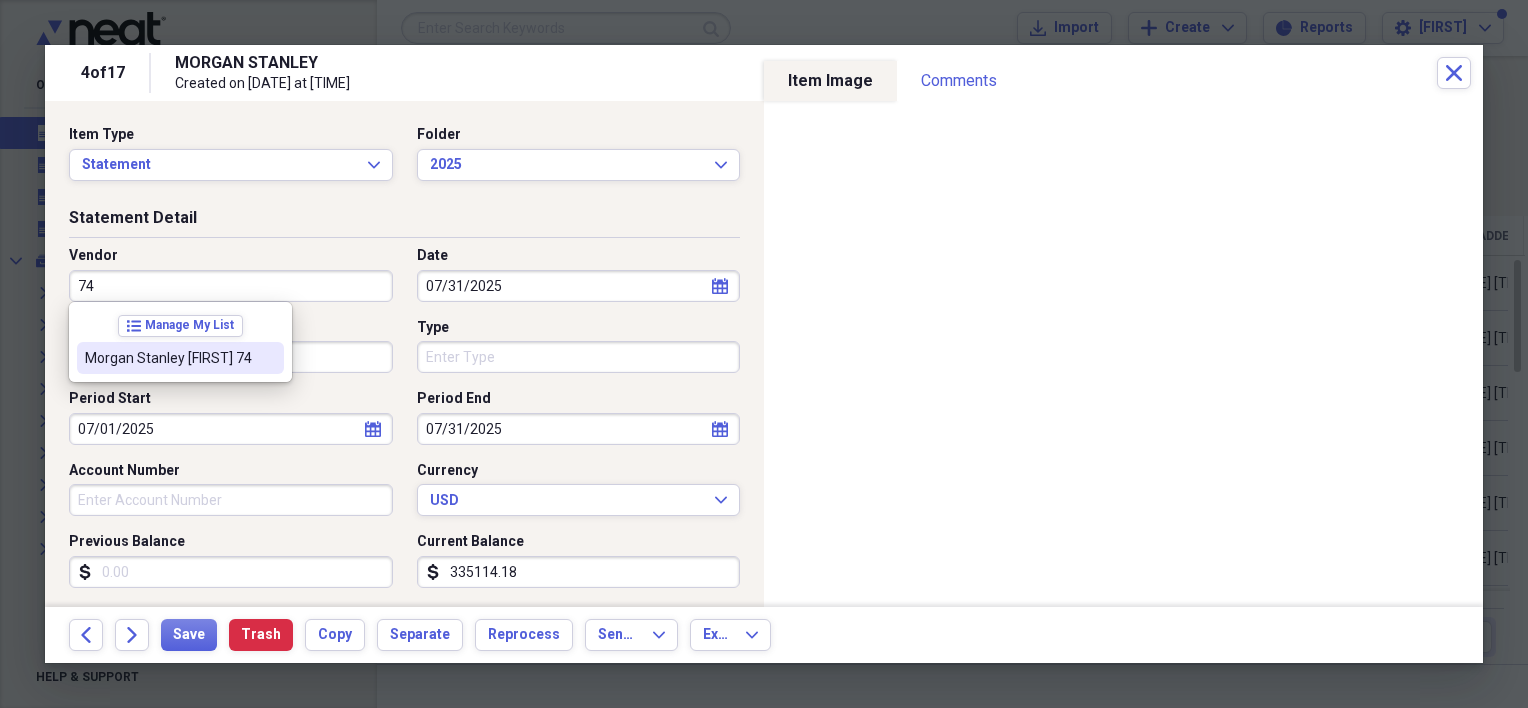 click on "Morgan Stanley [FIRST] 74" at bounding box center [180, 358] 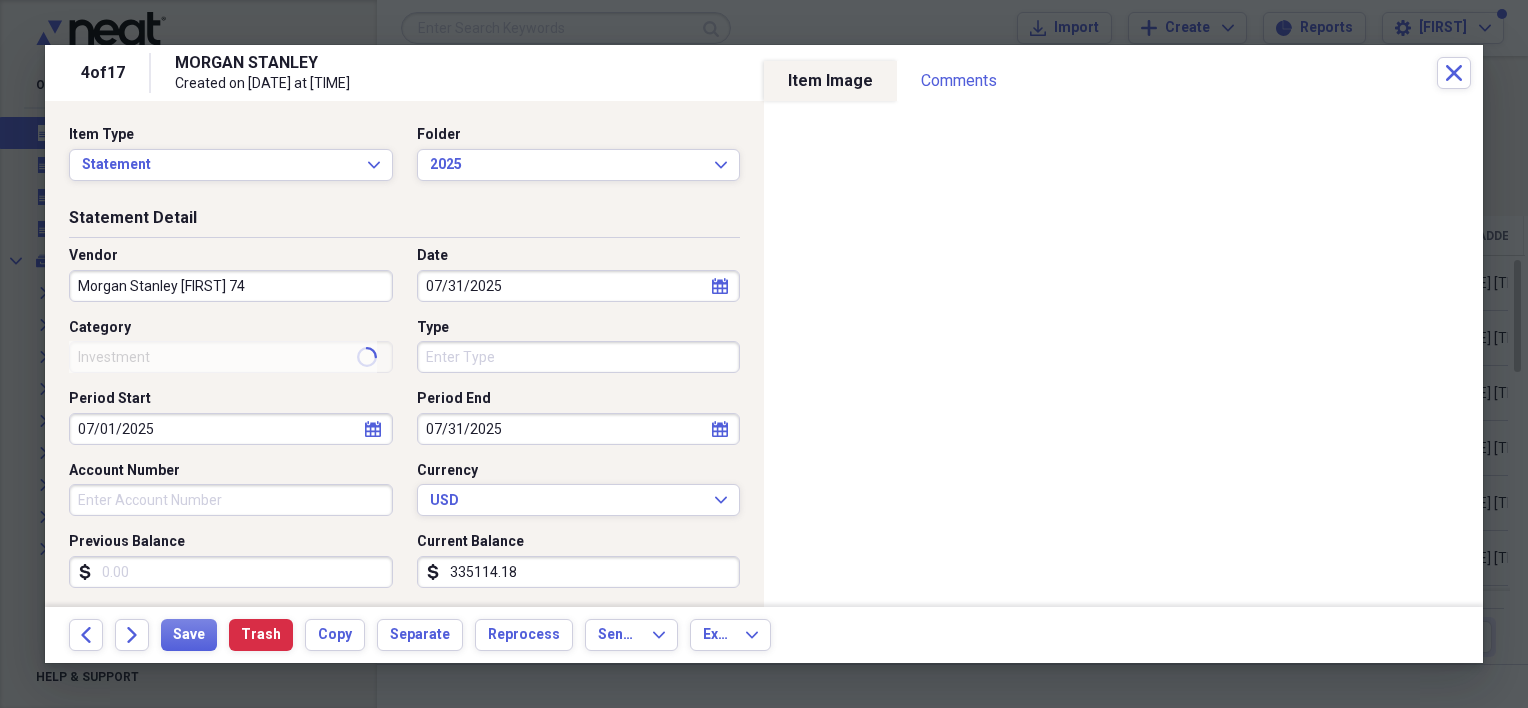 type on "[FIRST]'s Trust" 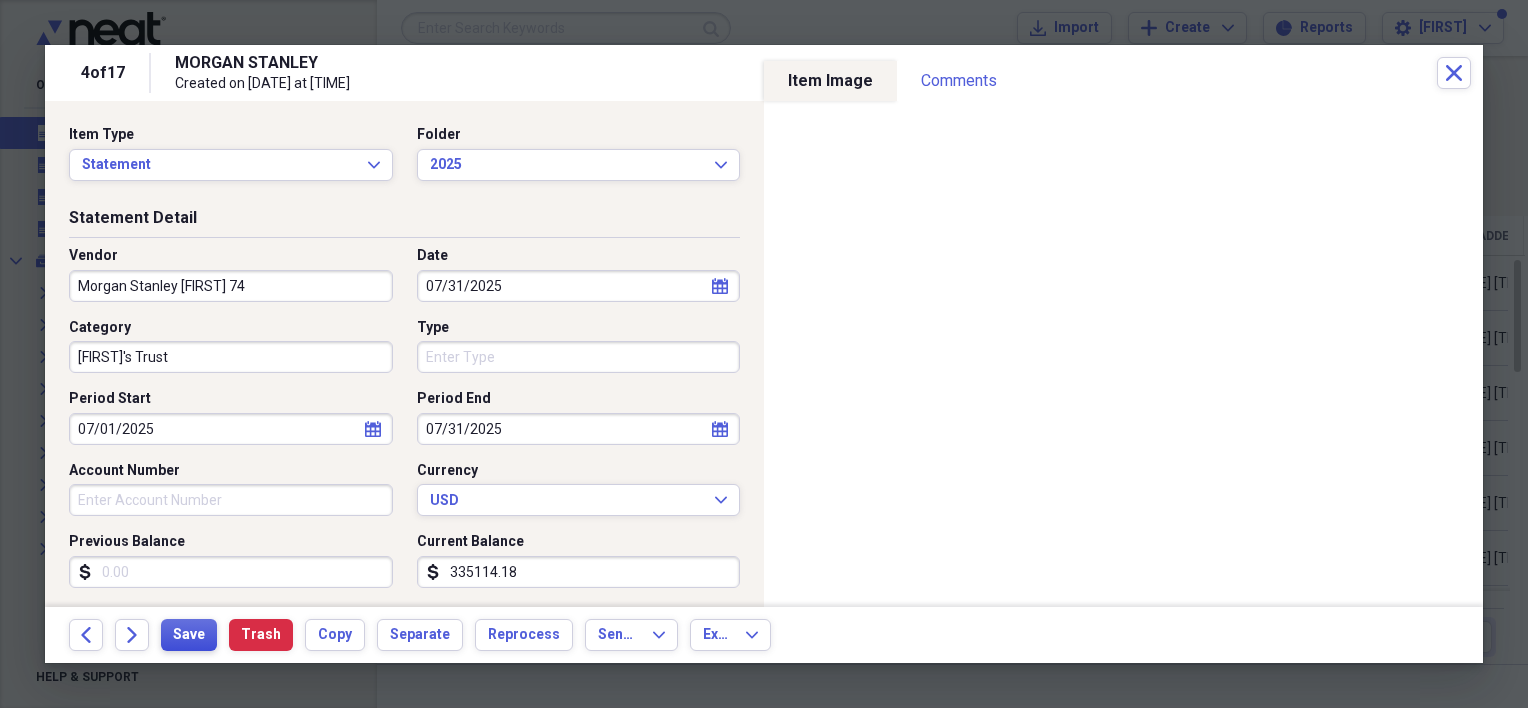 click on "Save" at bounding box center [189, 635] 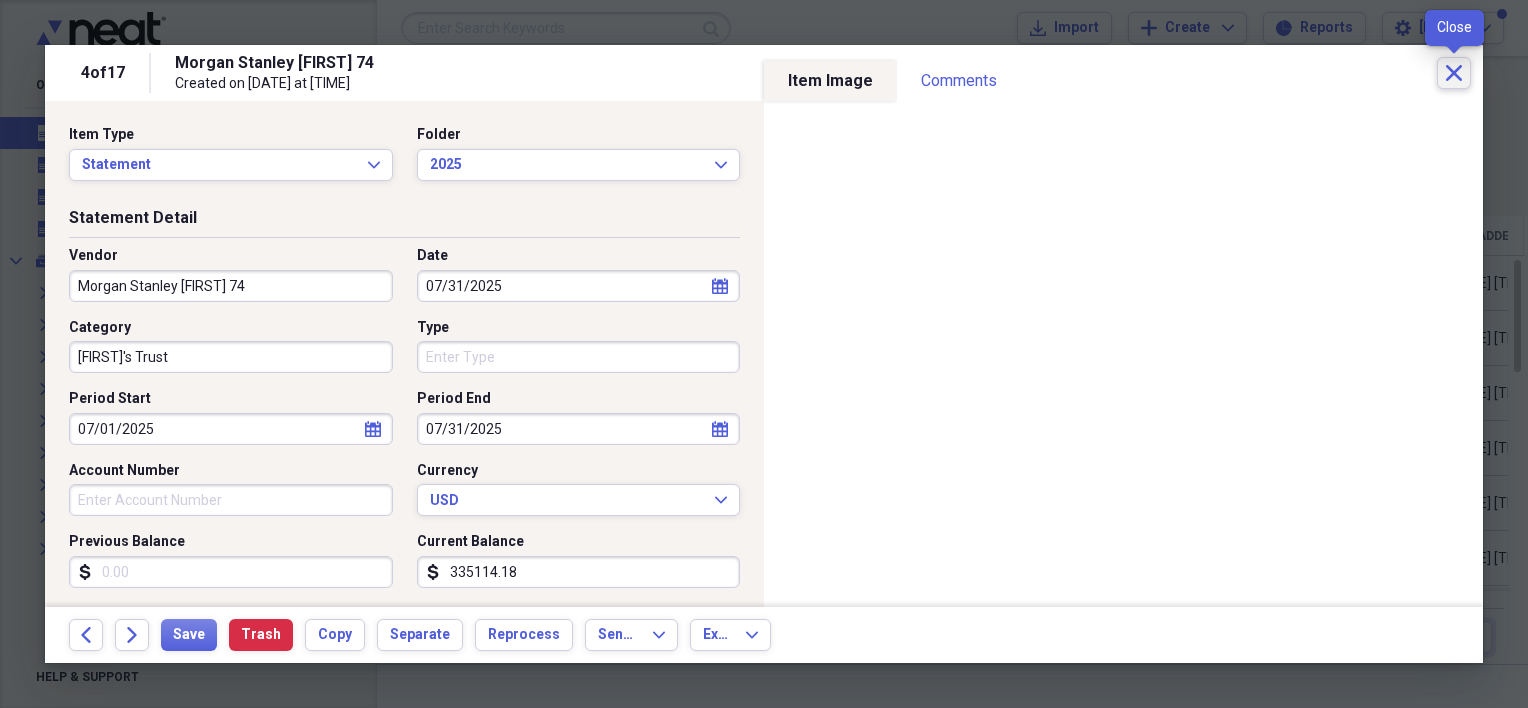click 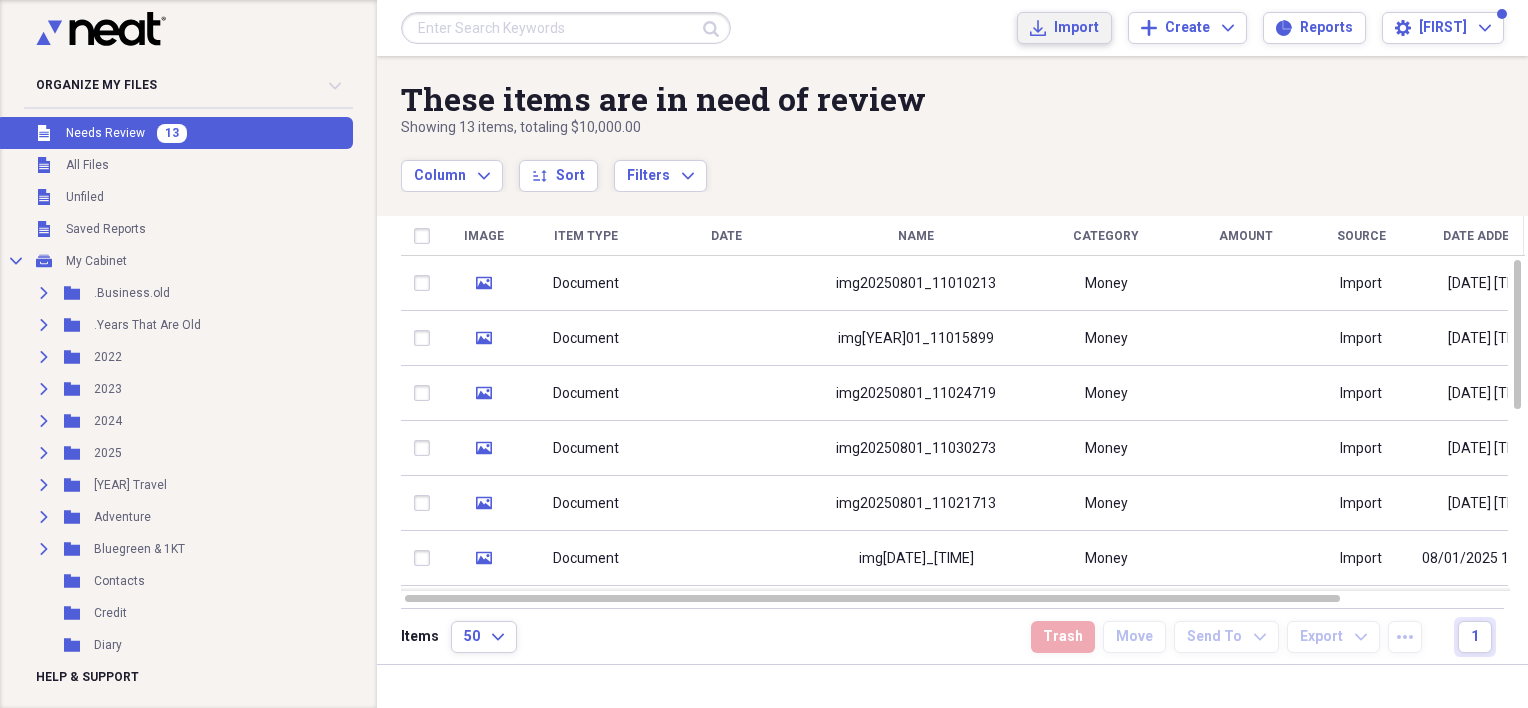 click on "Import Import" at bounding box center (1064, 28) 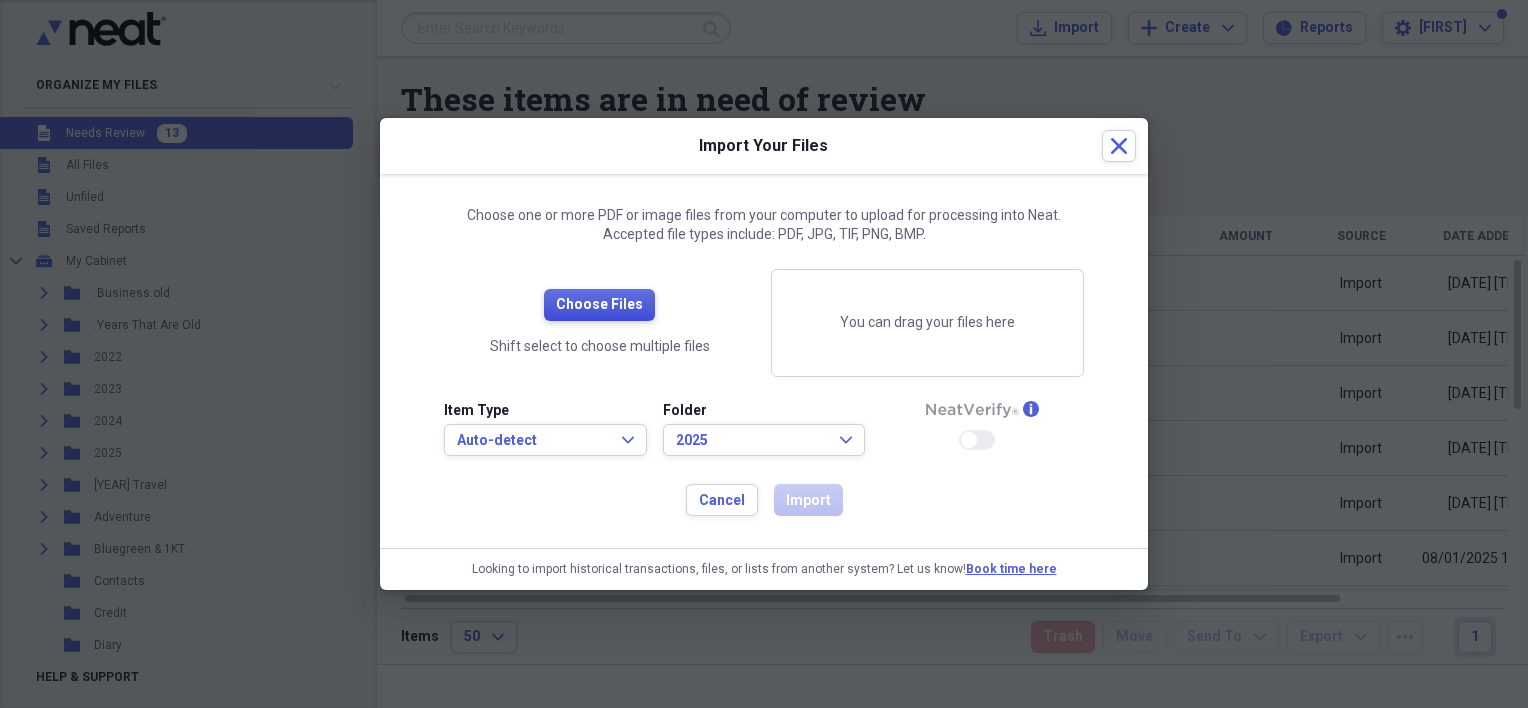 click on "Choose Files" at bounding box center [599, 305] 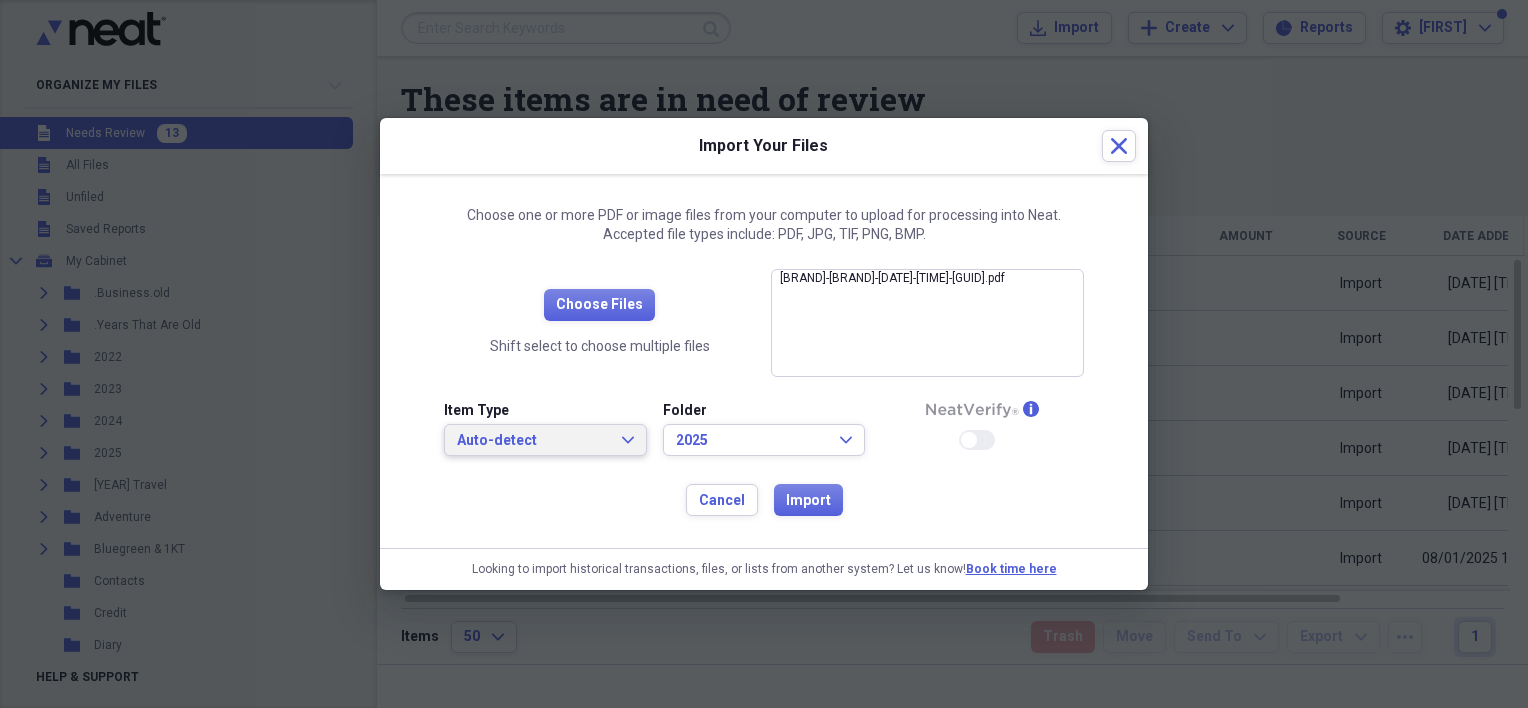 click on "Auto-detect" at bounding box center [533, 441] 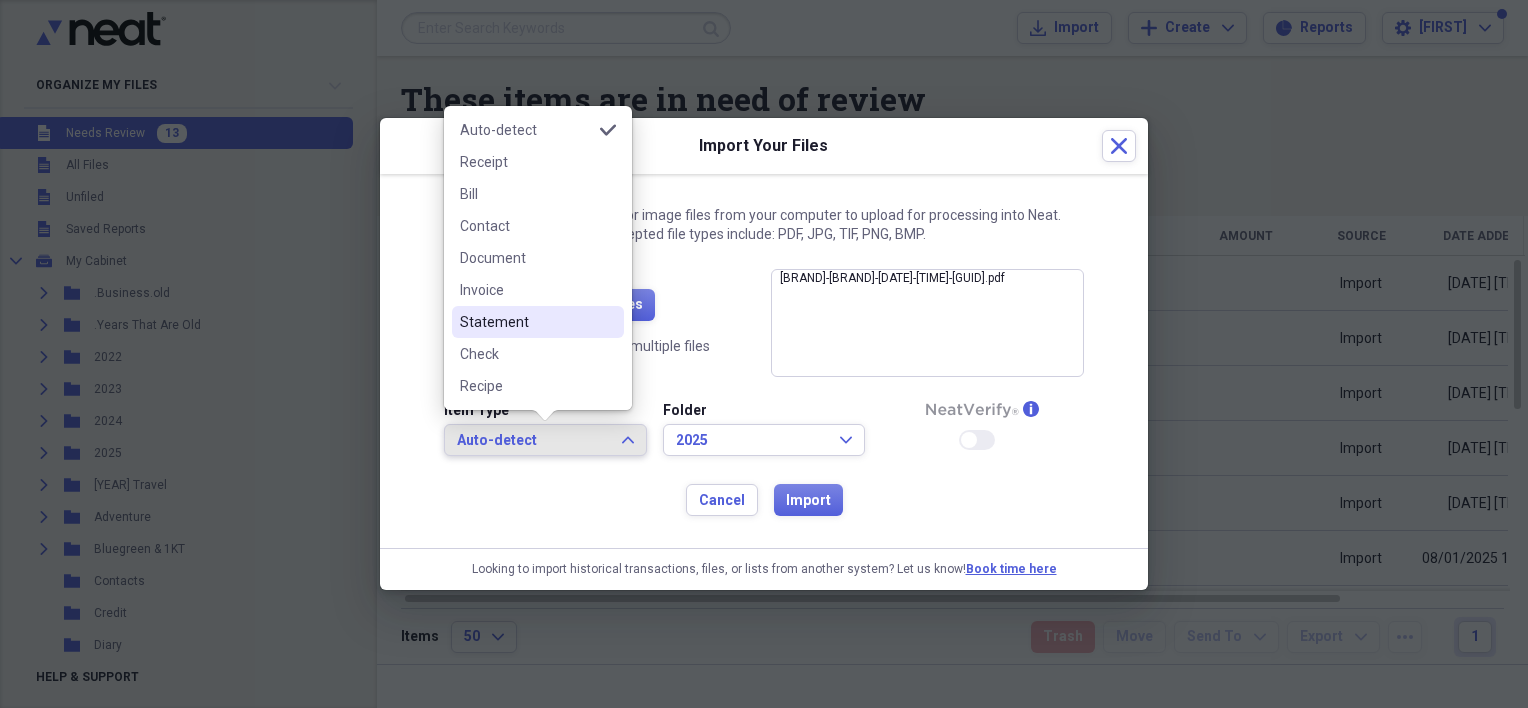 click on "Statement" at bounding box center (538, 322) 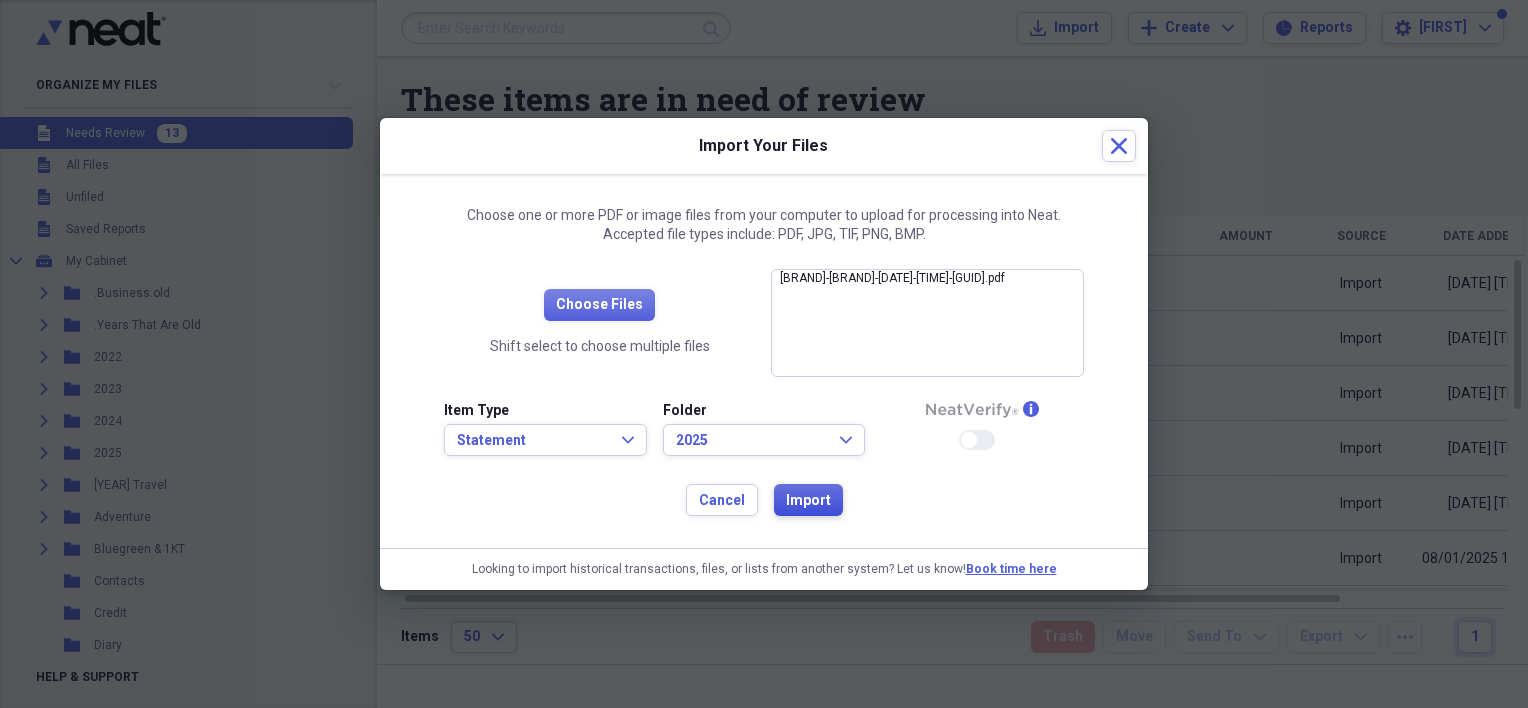 click on "Import" at bounding box center [808, 501] 